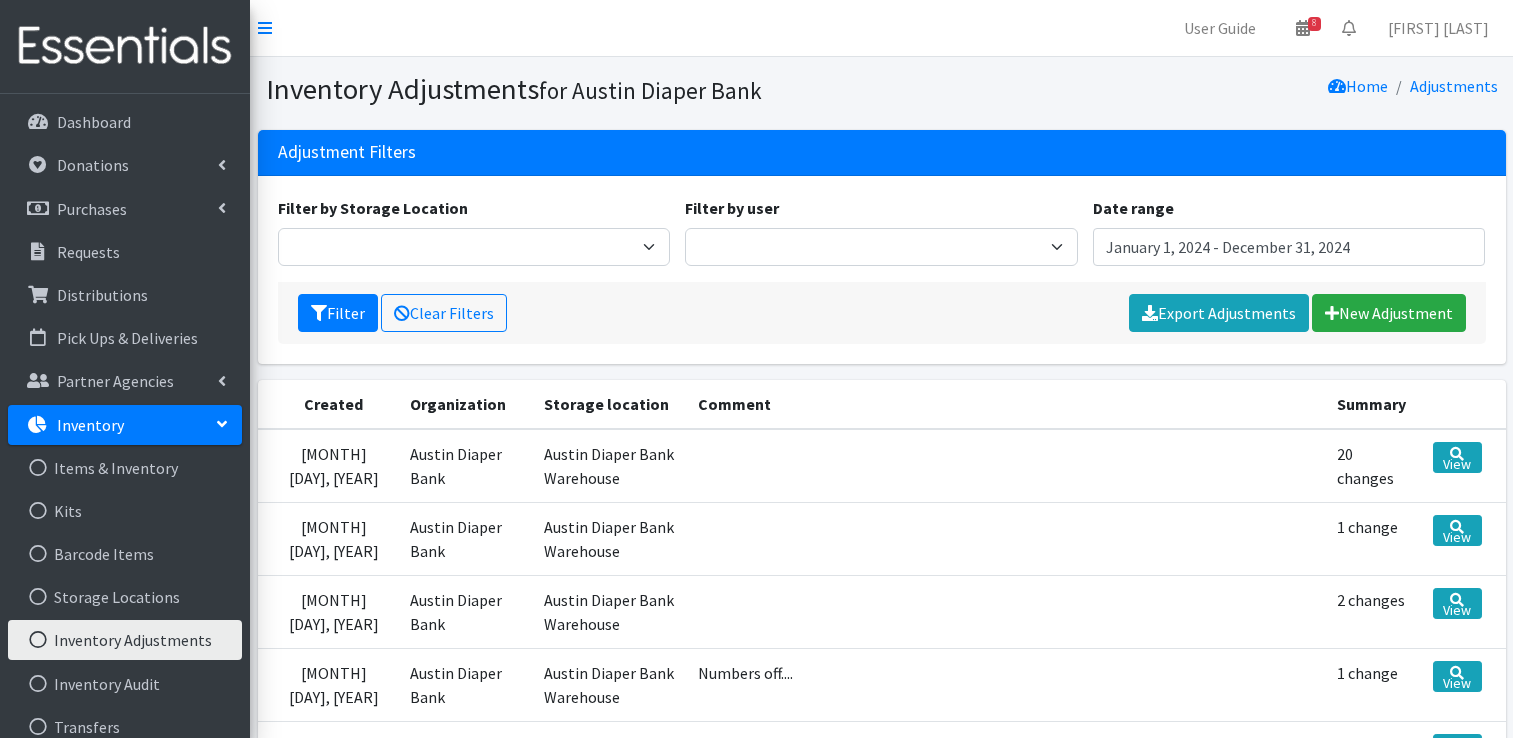scroll, scrollTop: 0, scrollLeft: 0, axis: both 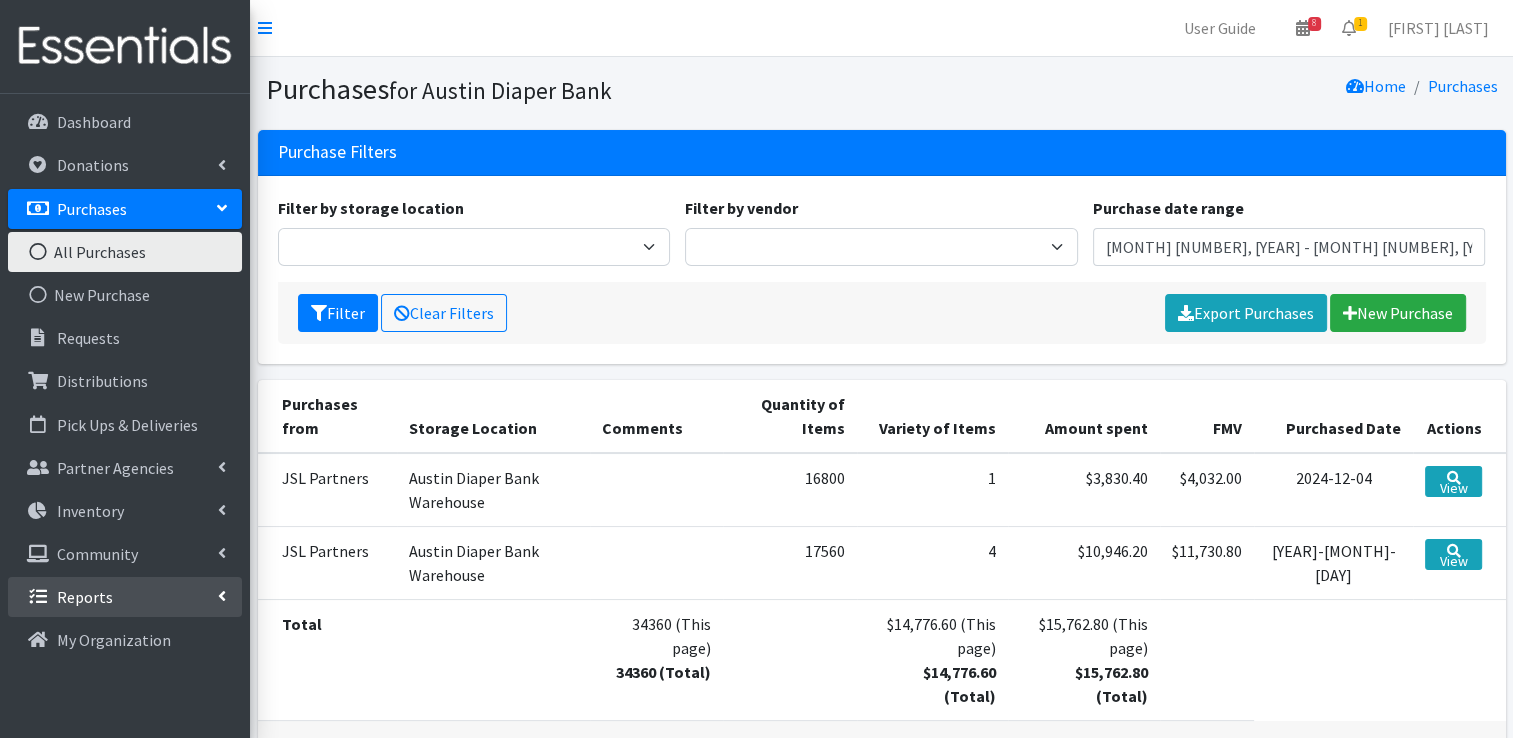 click on "Reports" at bounding box center (125, 597) 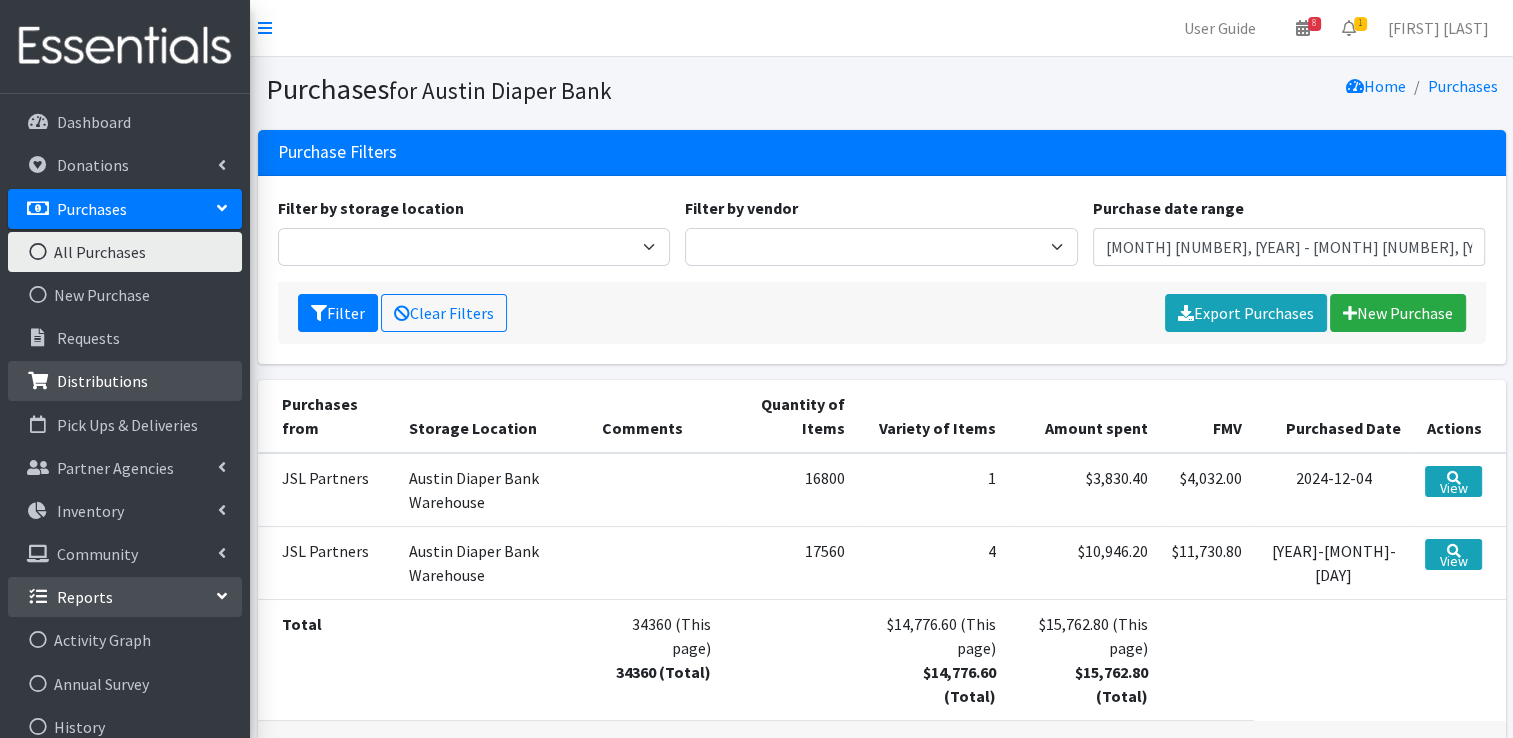 click on "Distributions" at bounding box center [125, 381] 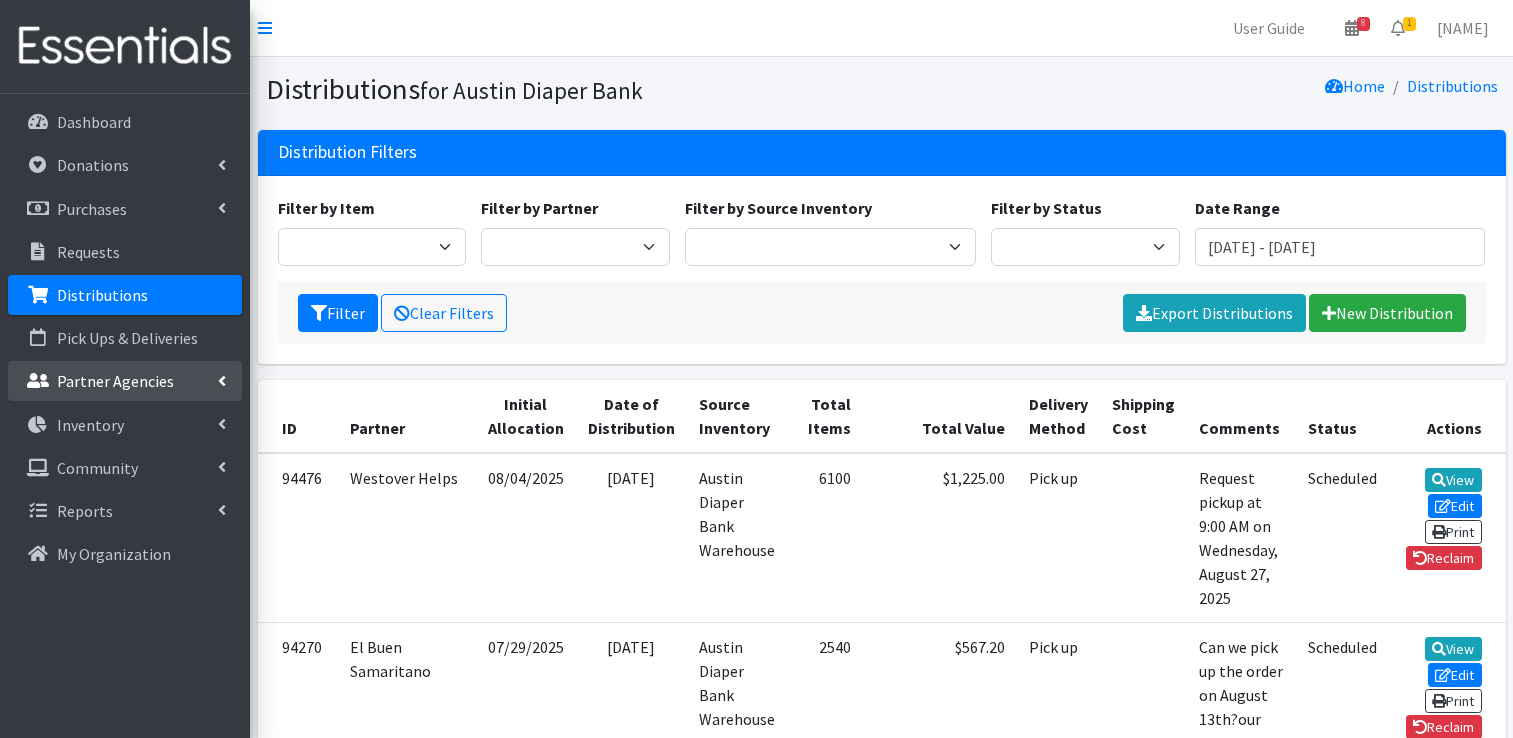 scroll, scrollTop: 0, scrollLeft: 0, axis: both 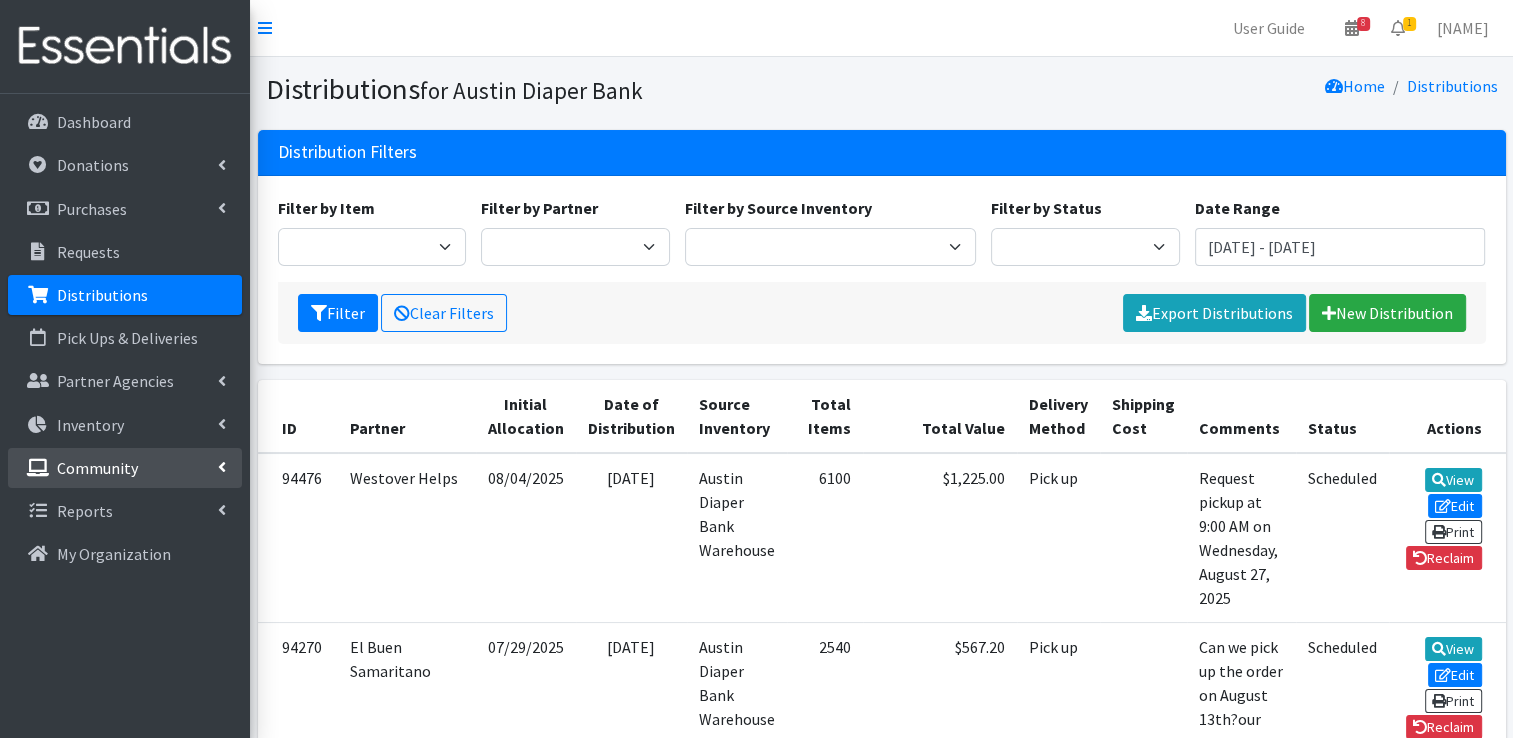 click on "Community" at bounding box center (125, 468) 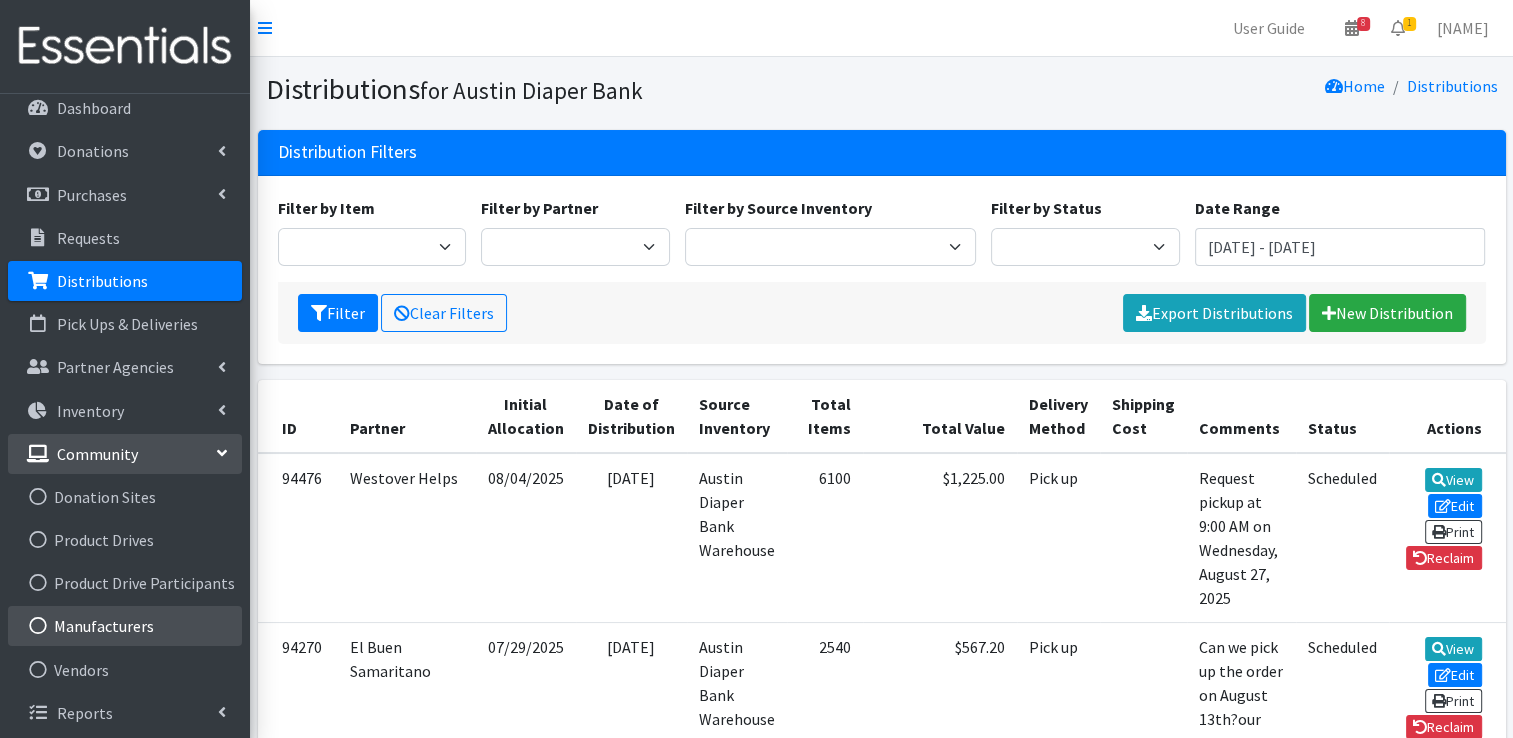 scroll, scrollTop: 17, scrollLeft: 0, axis: vertical 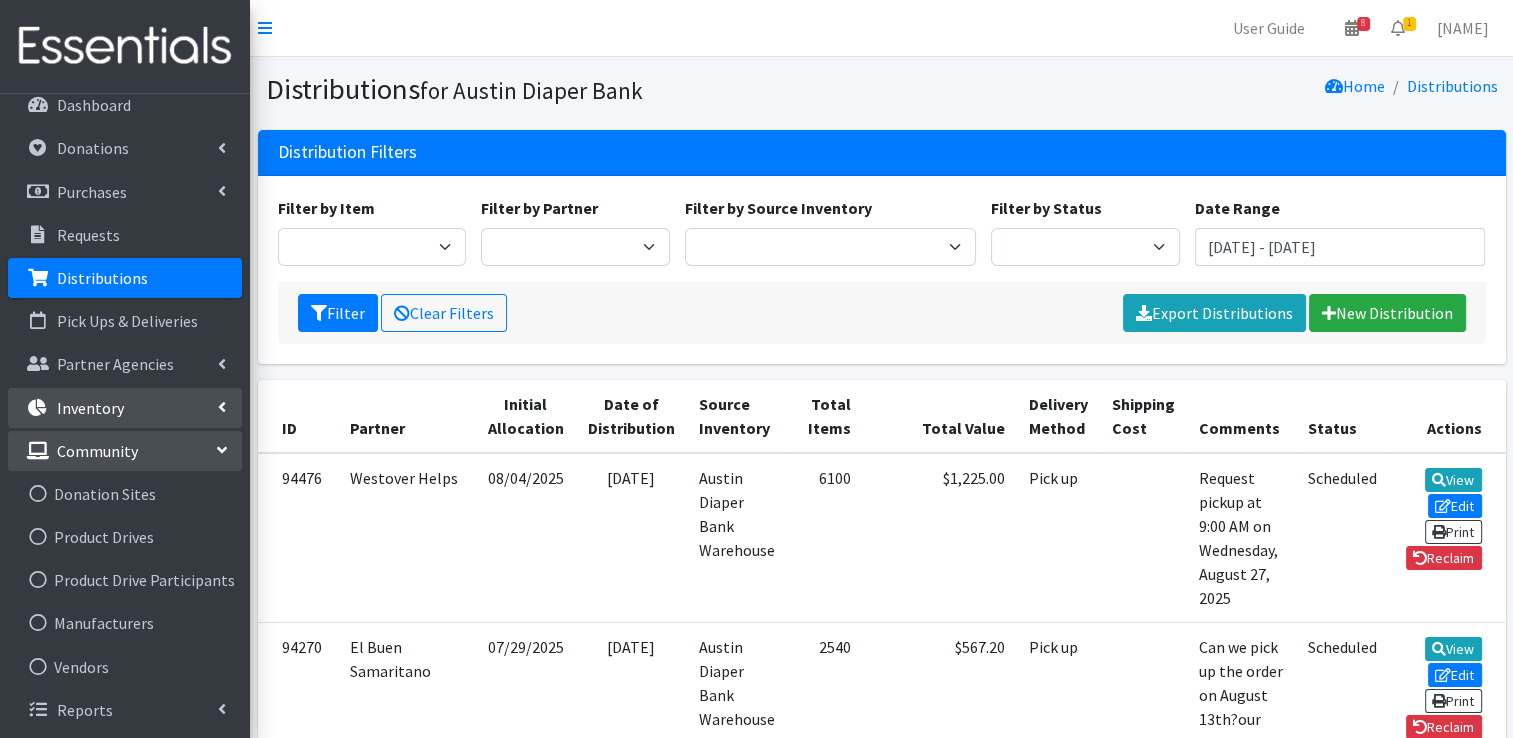 click on "Inventory" at bounding box center (90, 408) 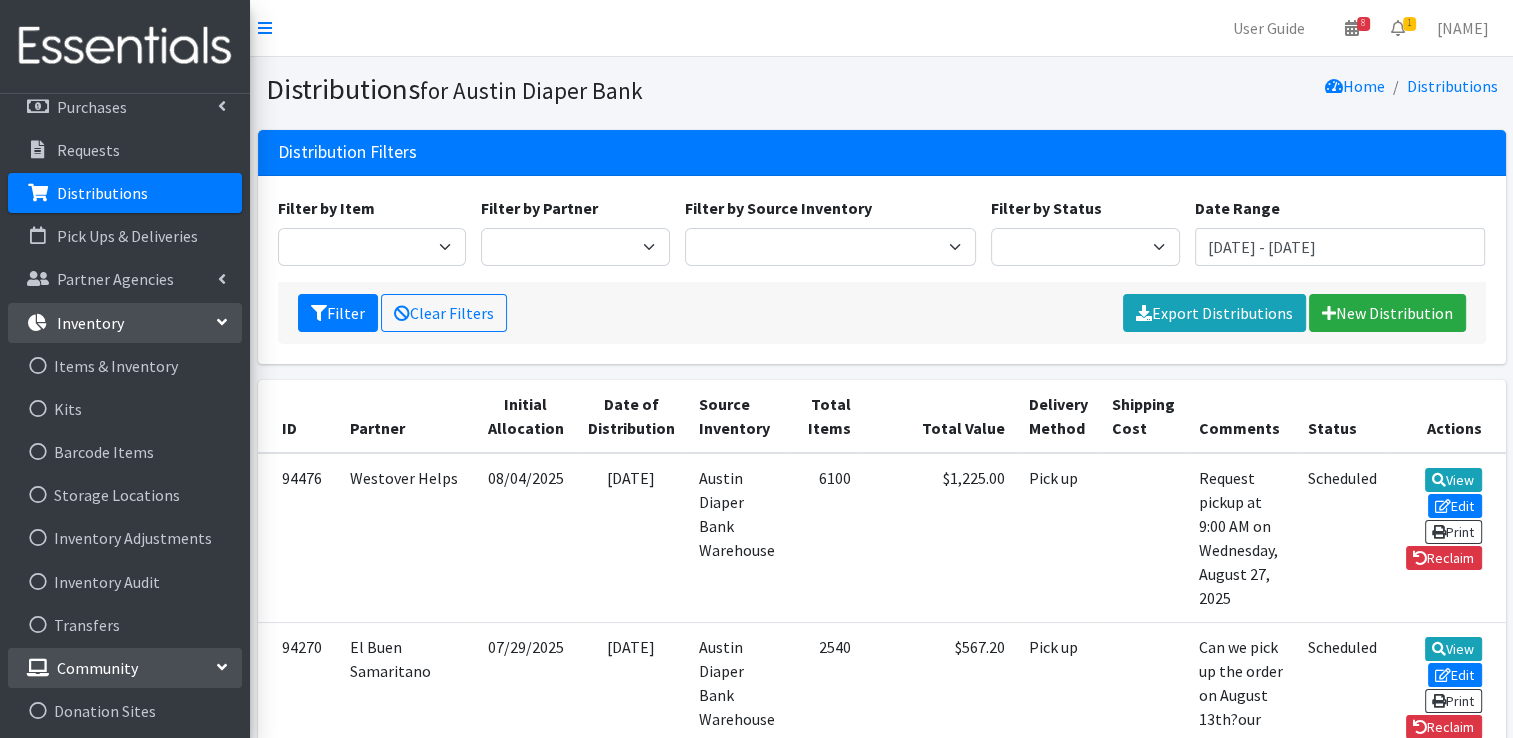 scroll, scrollTop: 217, scrollLeft: 0, axis: vertical 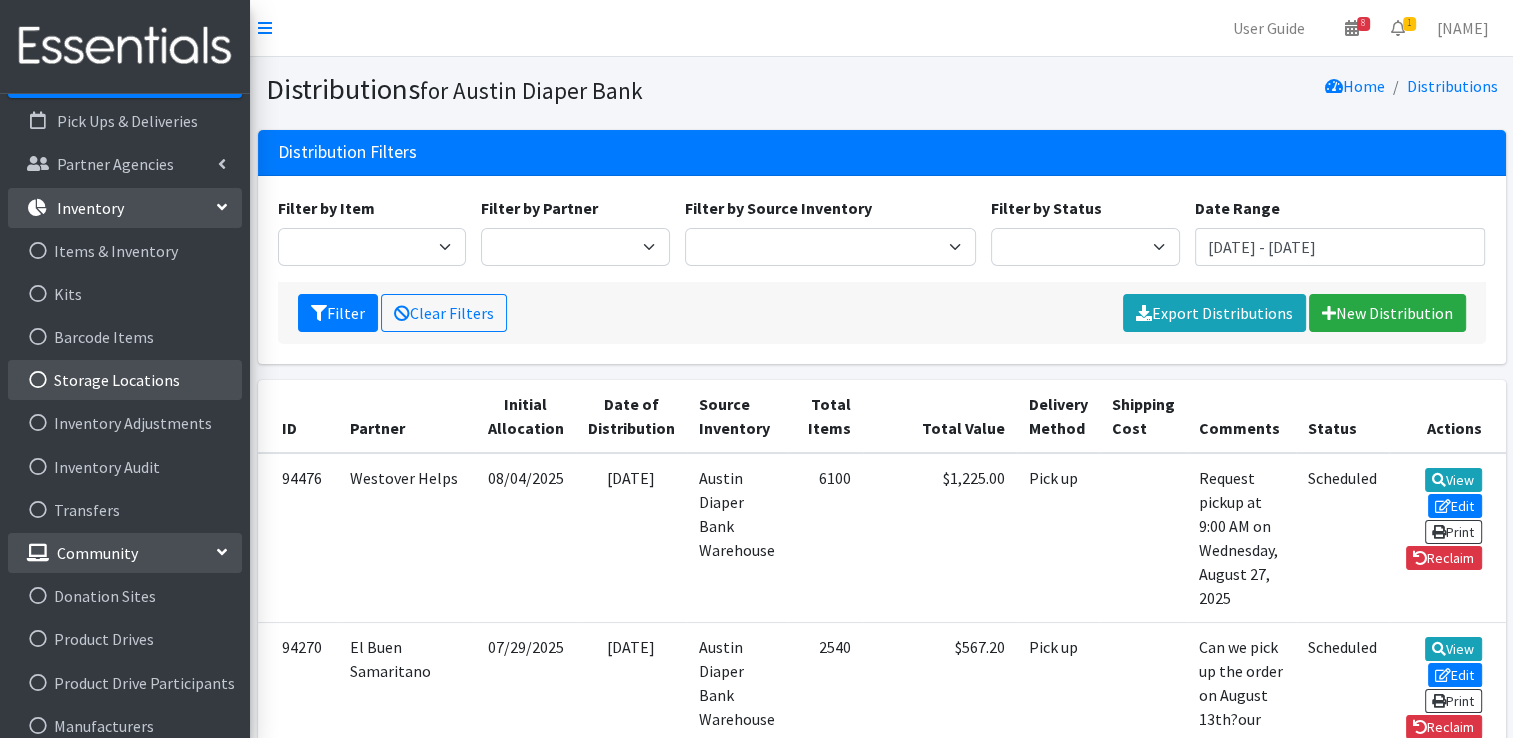 click on "Storage Locations" at bounding box center [125, 380] 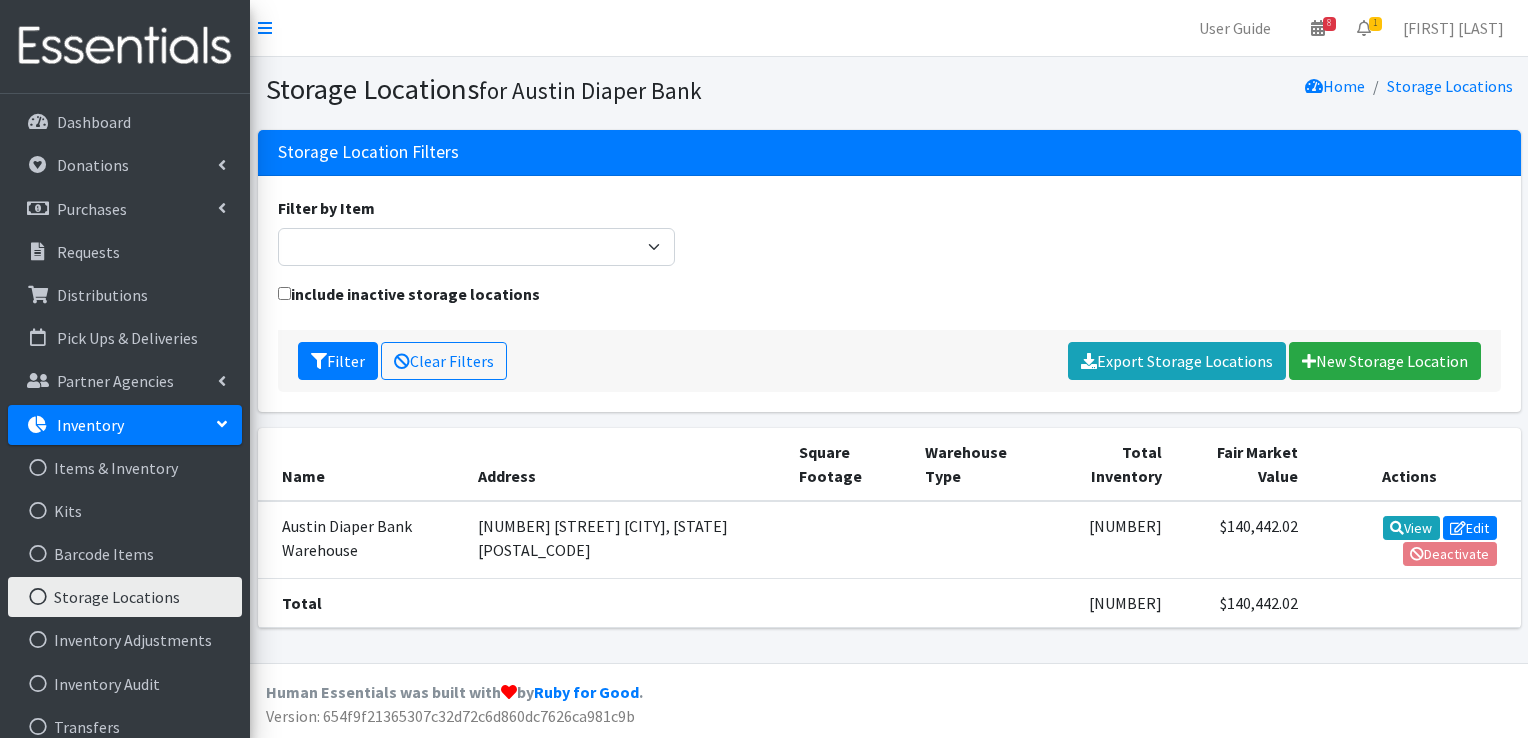 scroll, scrollTop: 0, scrollLeft: 0, axis: both 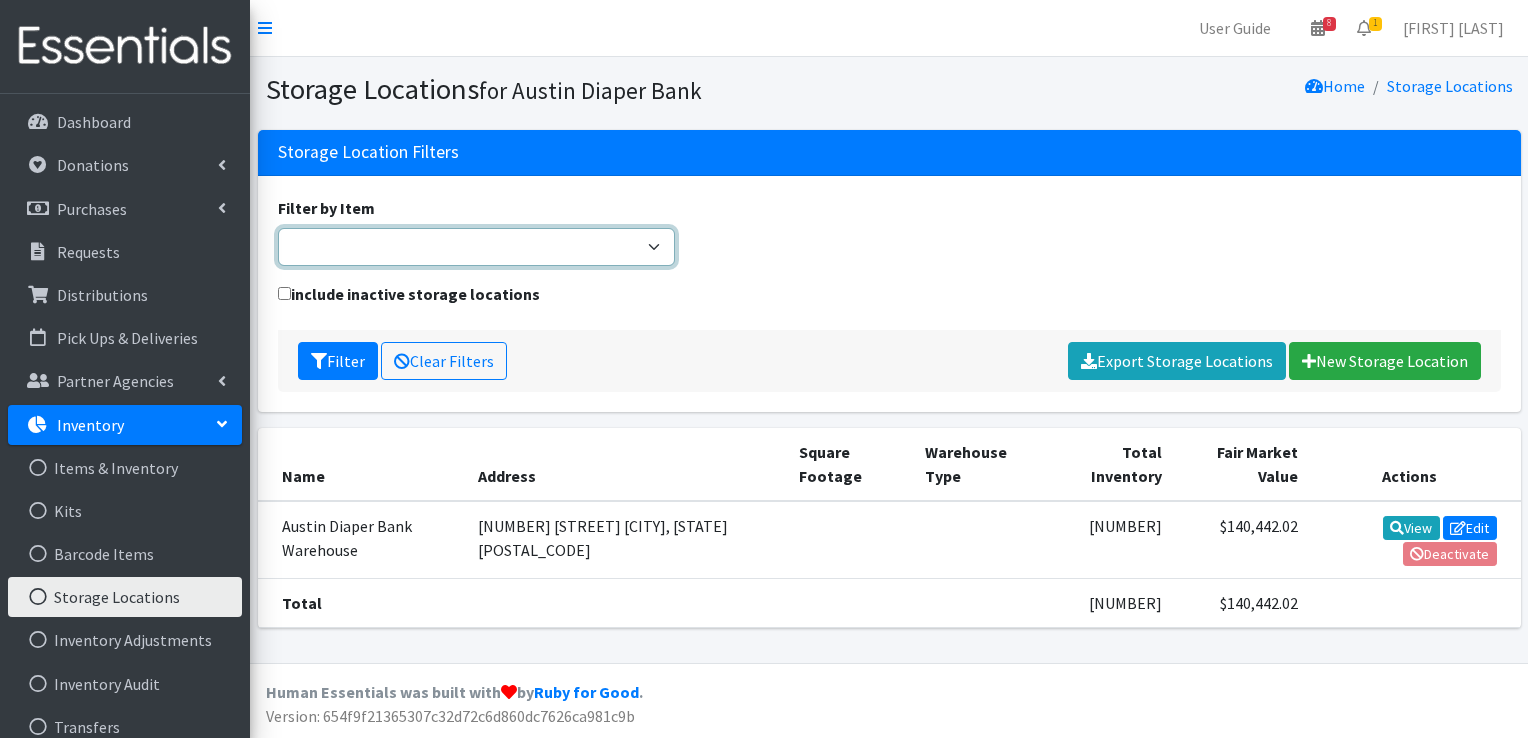 click on "Baby Formula
Kids (Newborn)
Kids (Preemie)
Kids (Size 1)
Kids (Size 2)
Kids (Size 3)
Kids (Size 4)
Kids (Size 5)
Kids (Size 6)
Kids (Size 7)
Kids Swimmers
Kids Wipes (Baby) (# ofPacks)
Period Liners
Period Pads
Period Tampons
Toddler Goodnights L/XL (60-125 lbs)
Toddler Goodnights S/M (38-65 lbs)
Toddler Pull-Ups (2T-3T)
Toddler Pull-Ups (3T-4T)
Toddler Pull-Ups (4T-5T)" at bounding box center [477, 247] 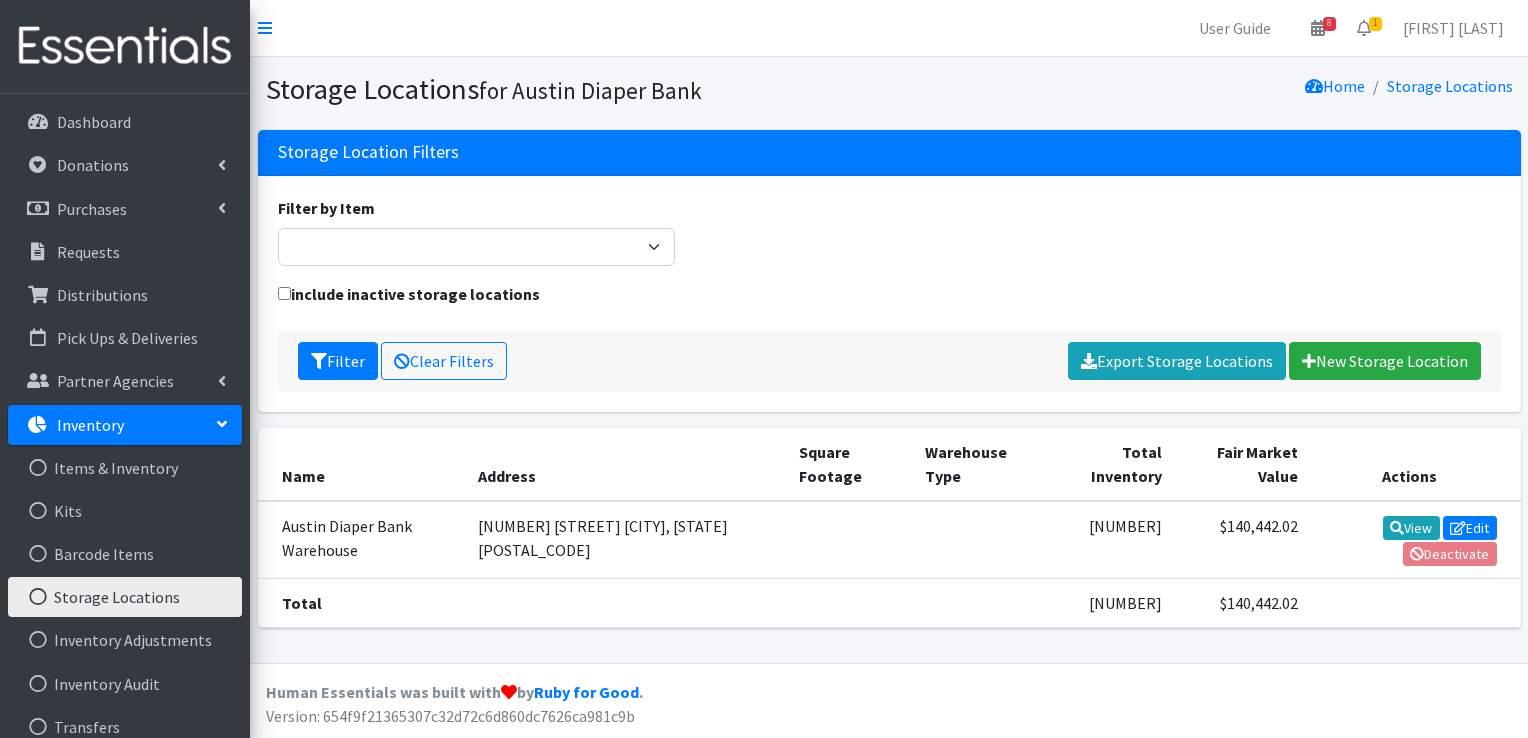 click on "include inactive storage locations" at bounding box center [889, 306] 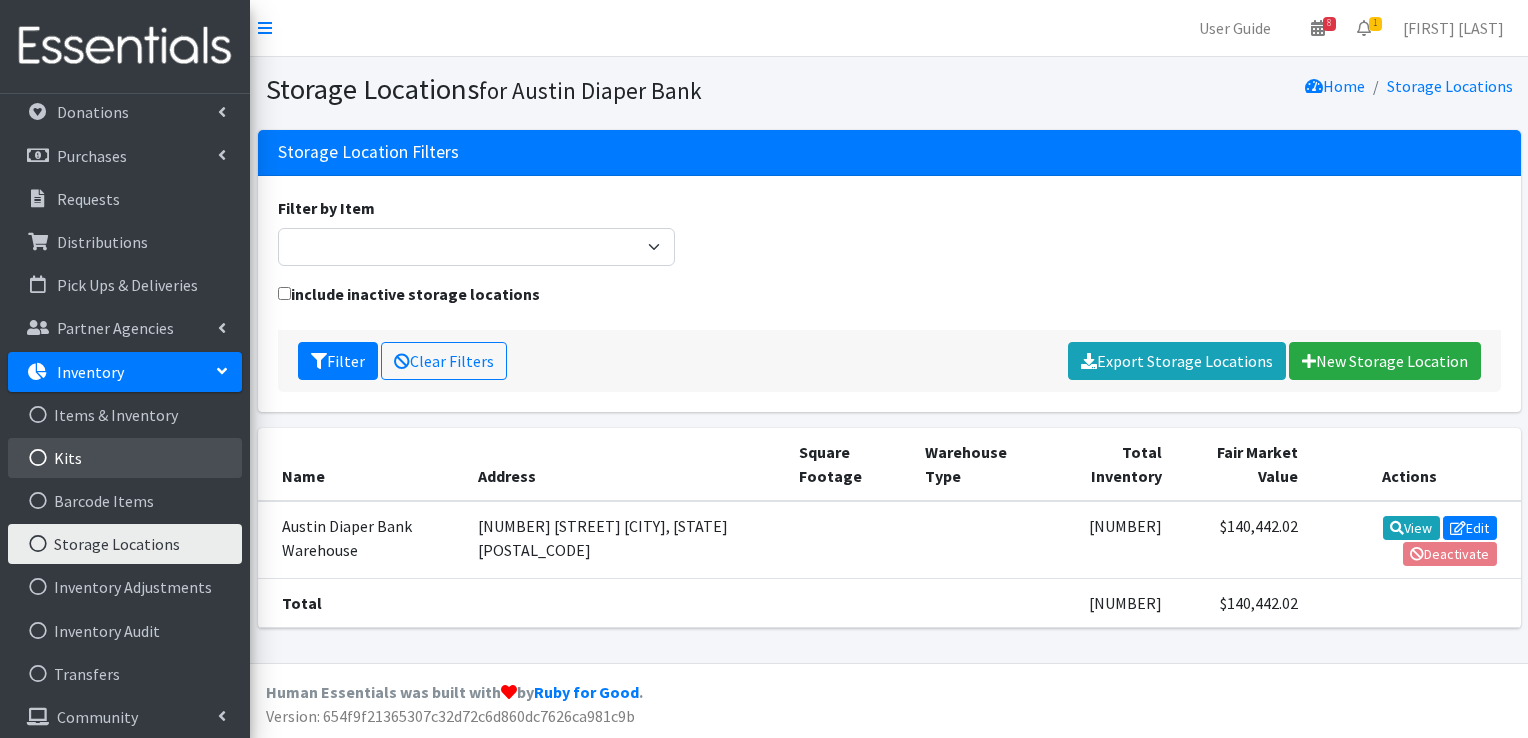 scroll, scrollTop: 104, scrollLeft: 0, axis: vertical 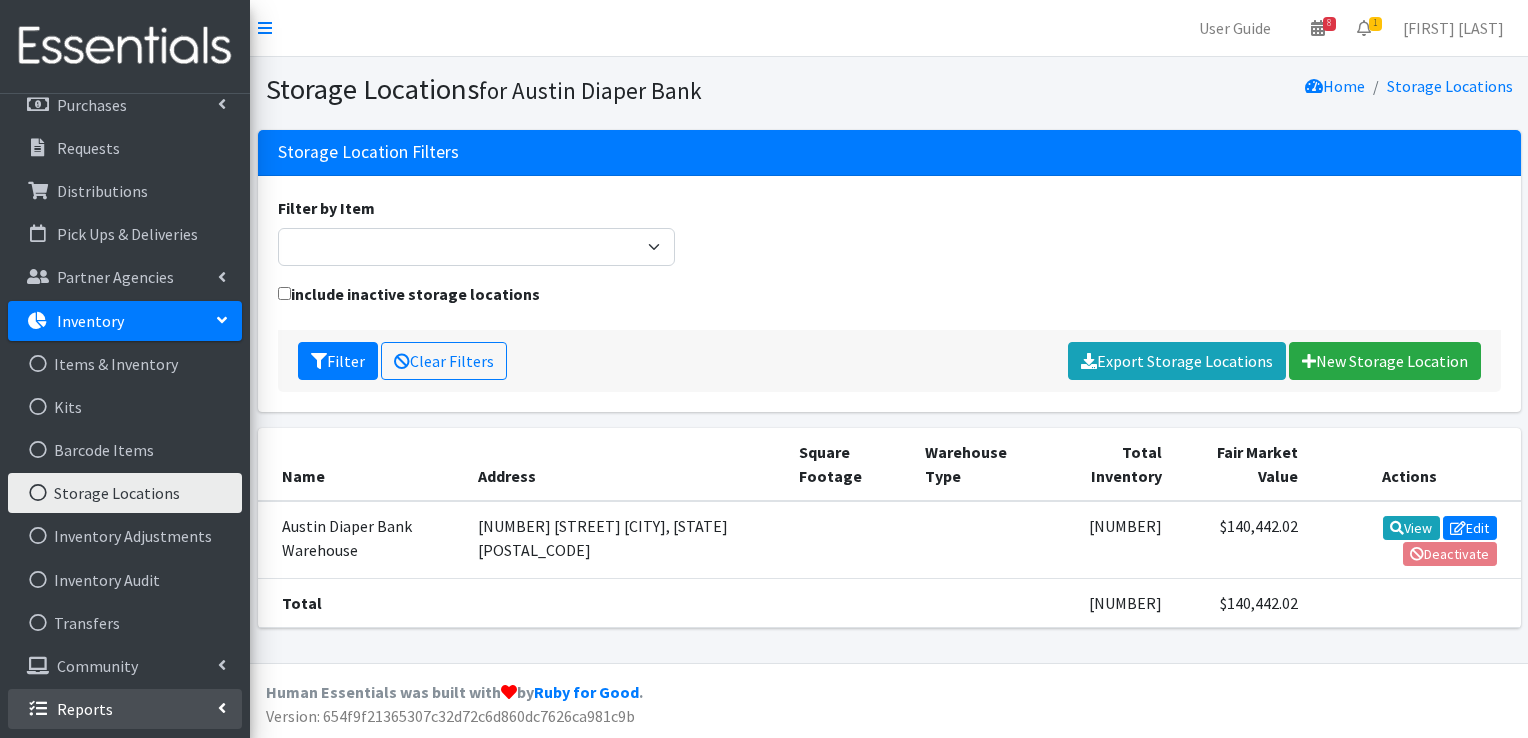 click on "Reports" at bounding box center [125, 709] 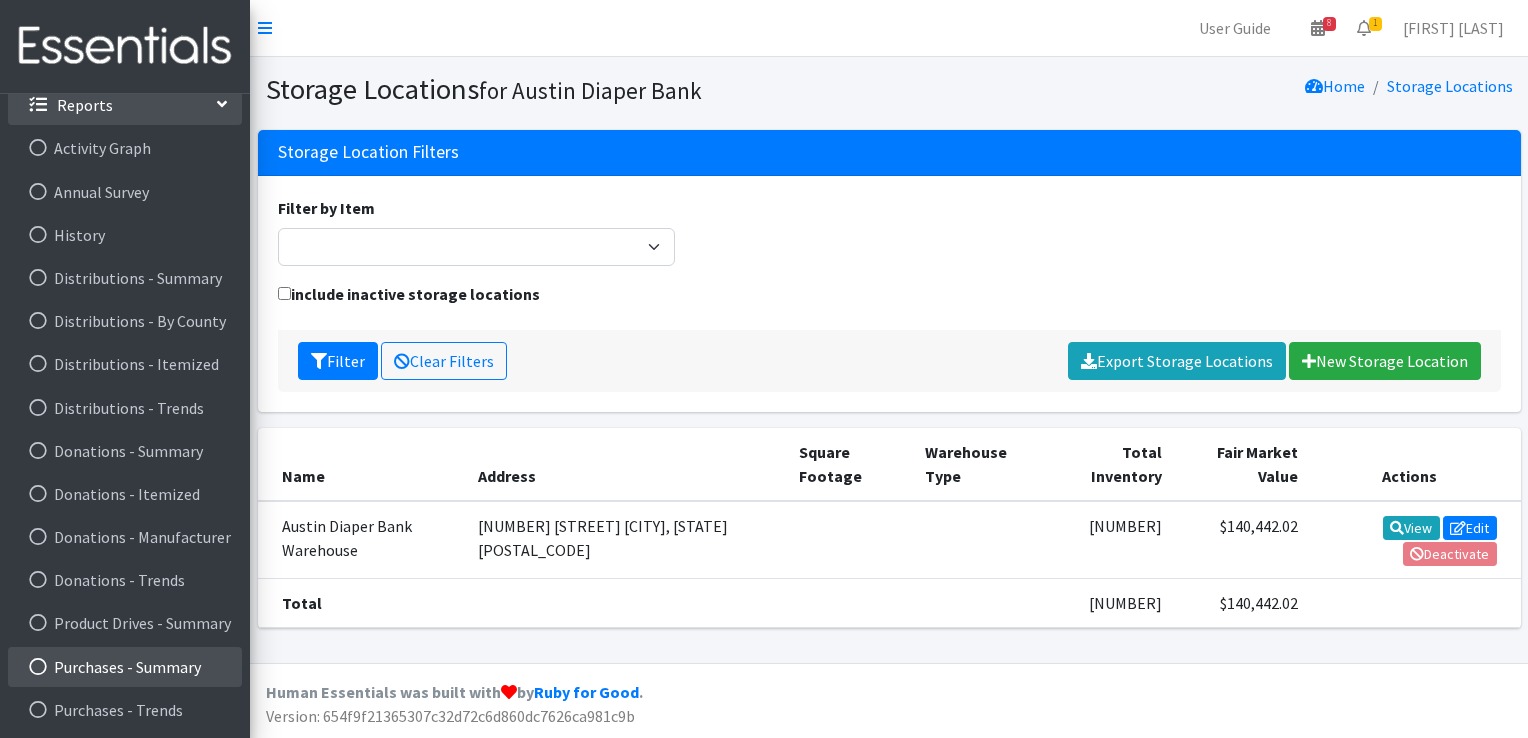 scroll, scrollTop: 608, scrollLeft: 0, axis: vertical 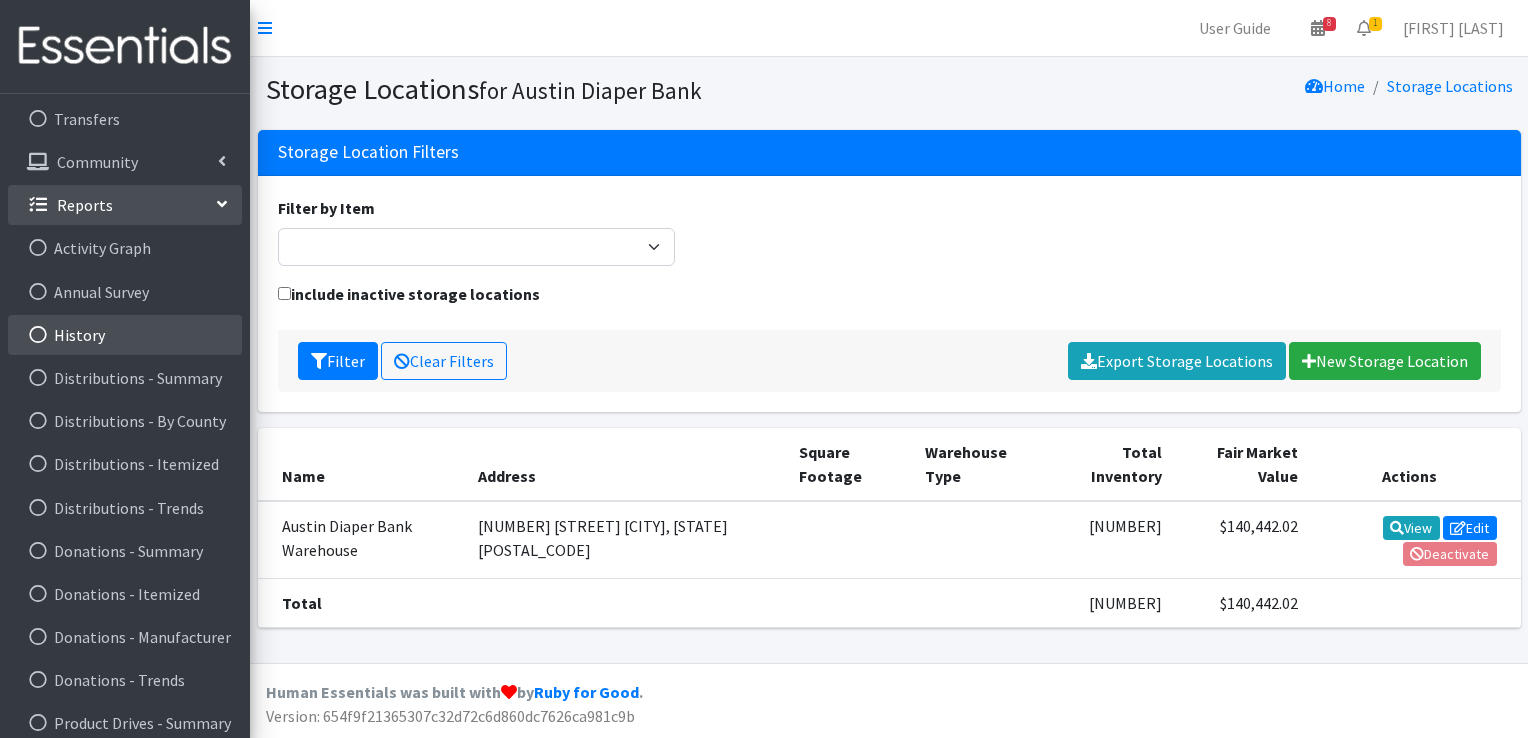 click on "History" at bounding box center (125, 335) 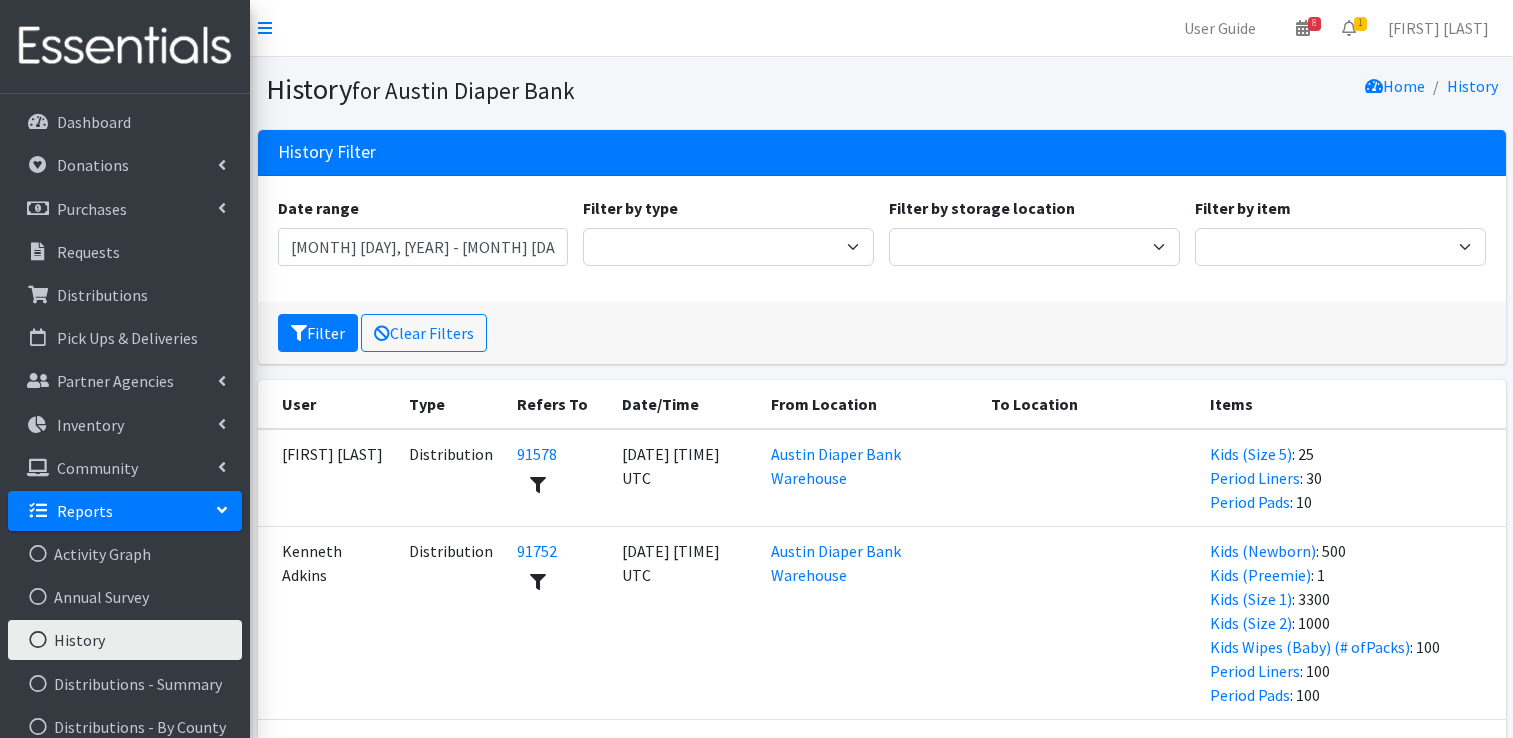 scroll, scrollTop: 0, scrollLeft: 0, axis: both 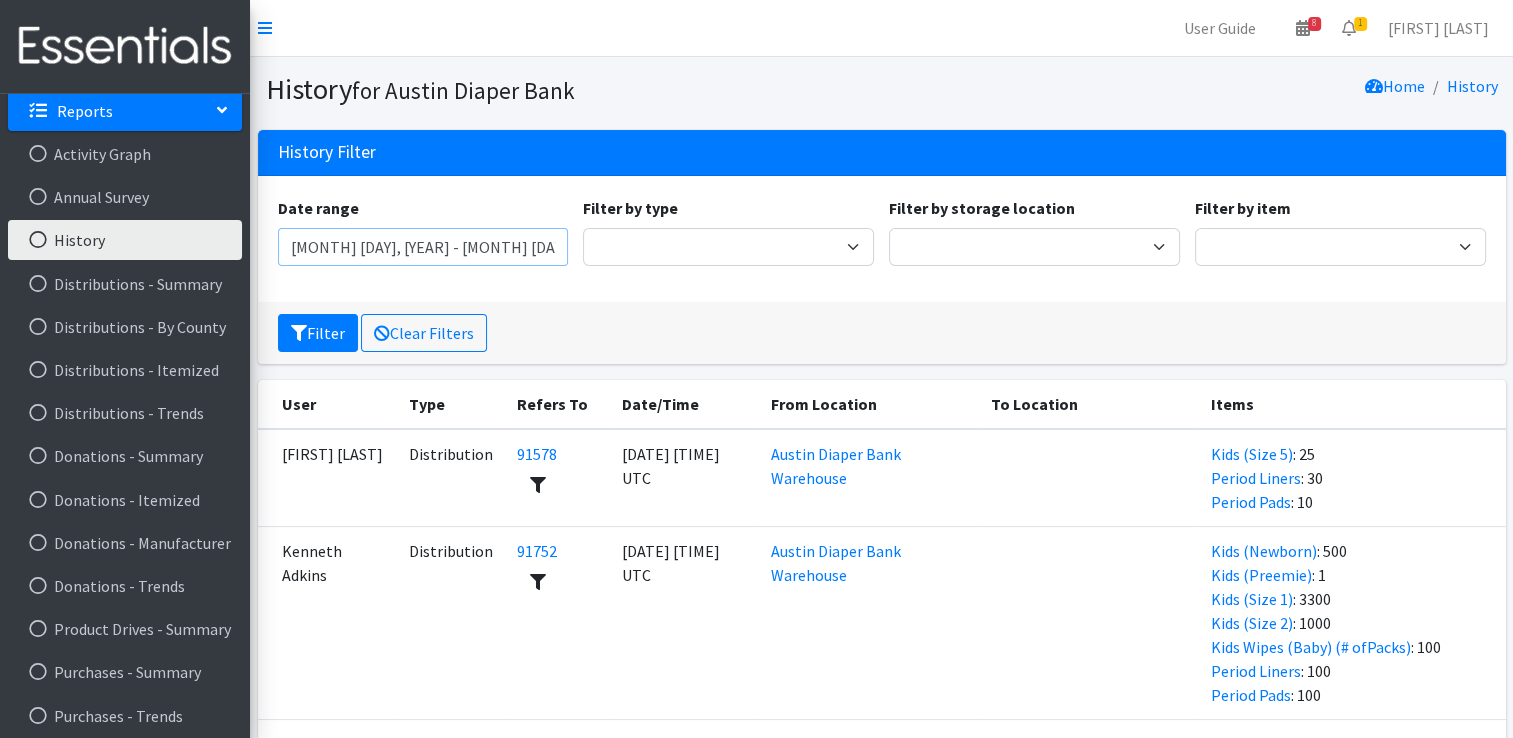 click on "June 6, 2025 - September 6, 2025" at bounding box center [423, 247] 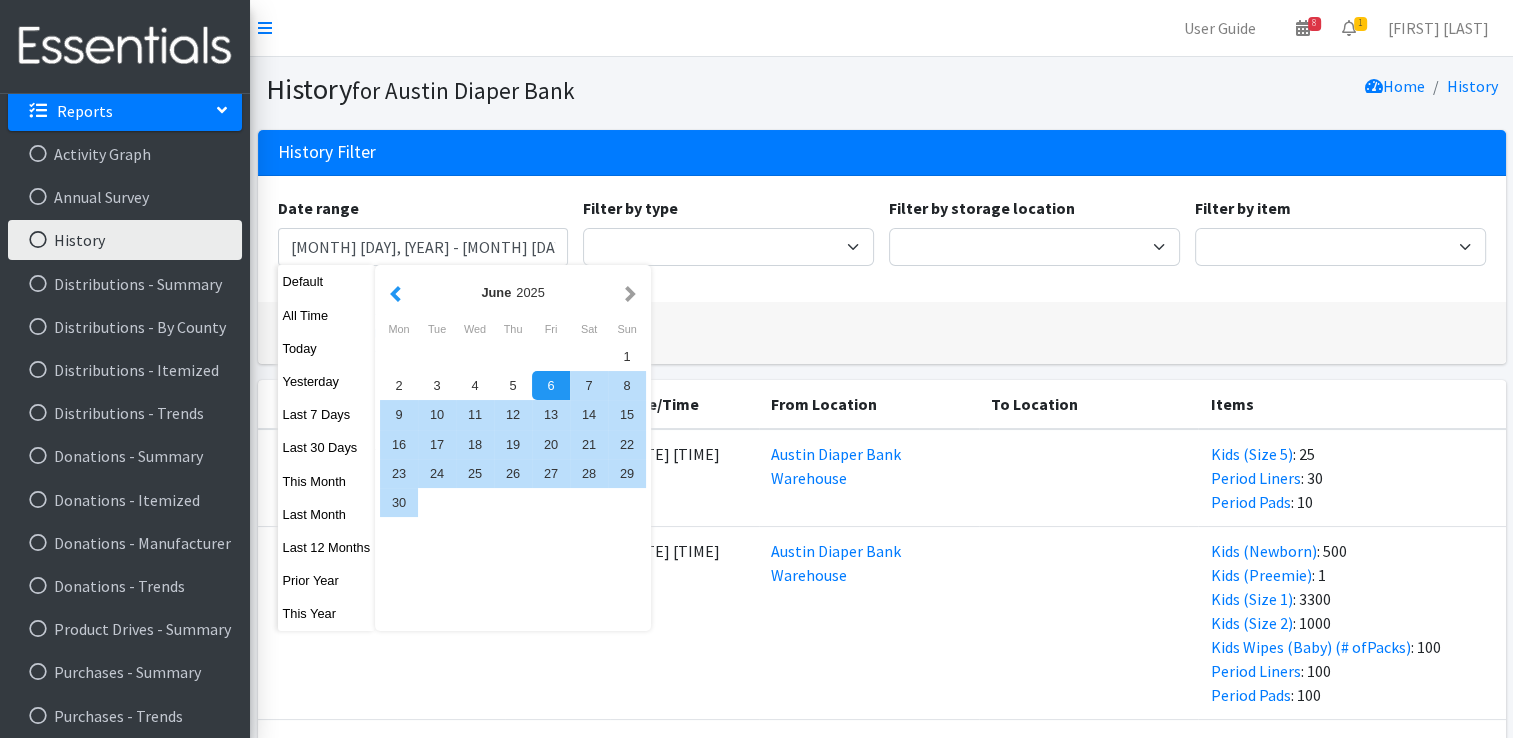 click at bounding box center [395, 292] 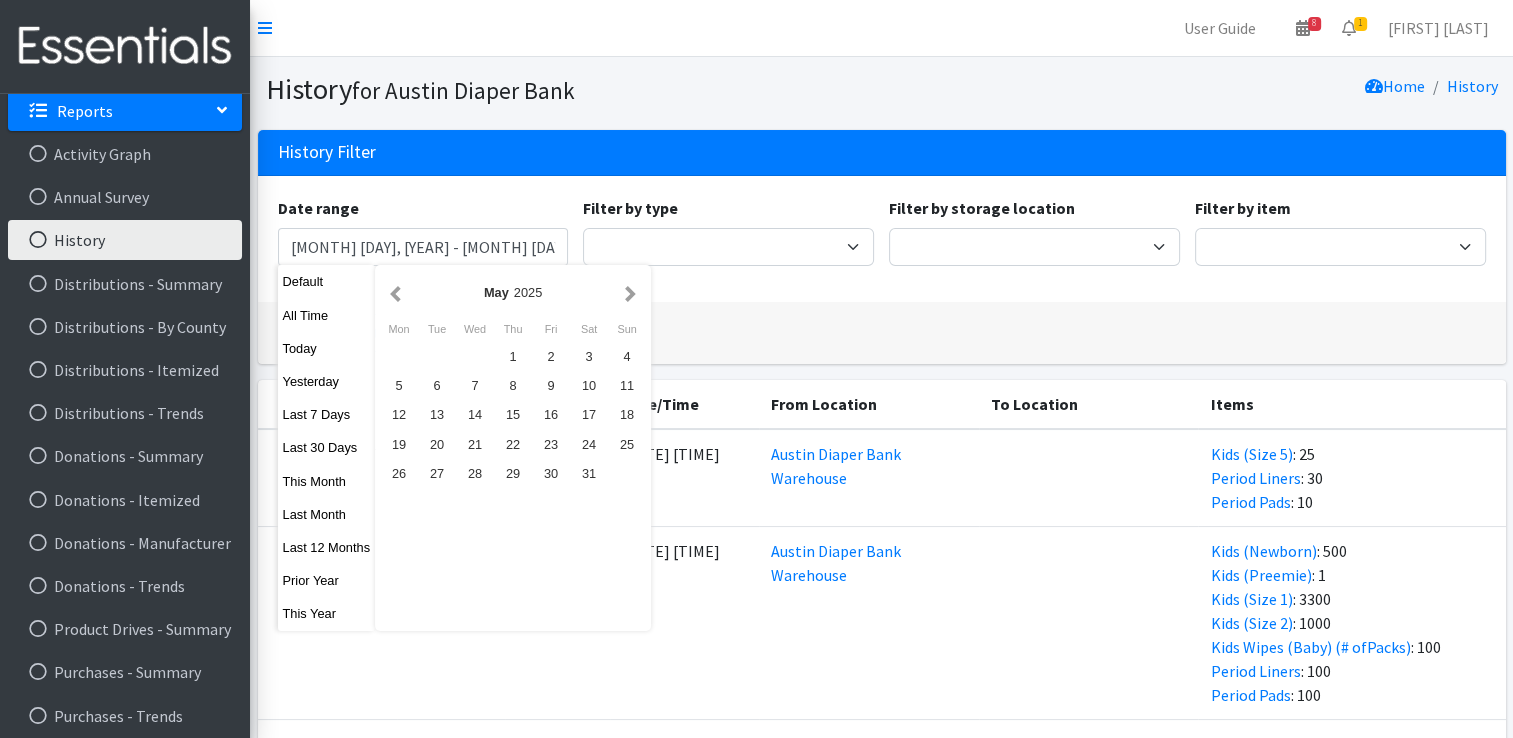 click at bounding box center (395, 292) 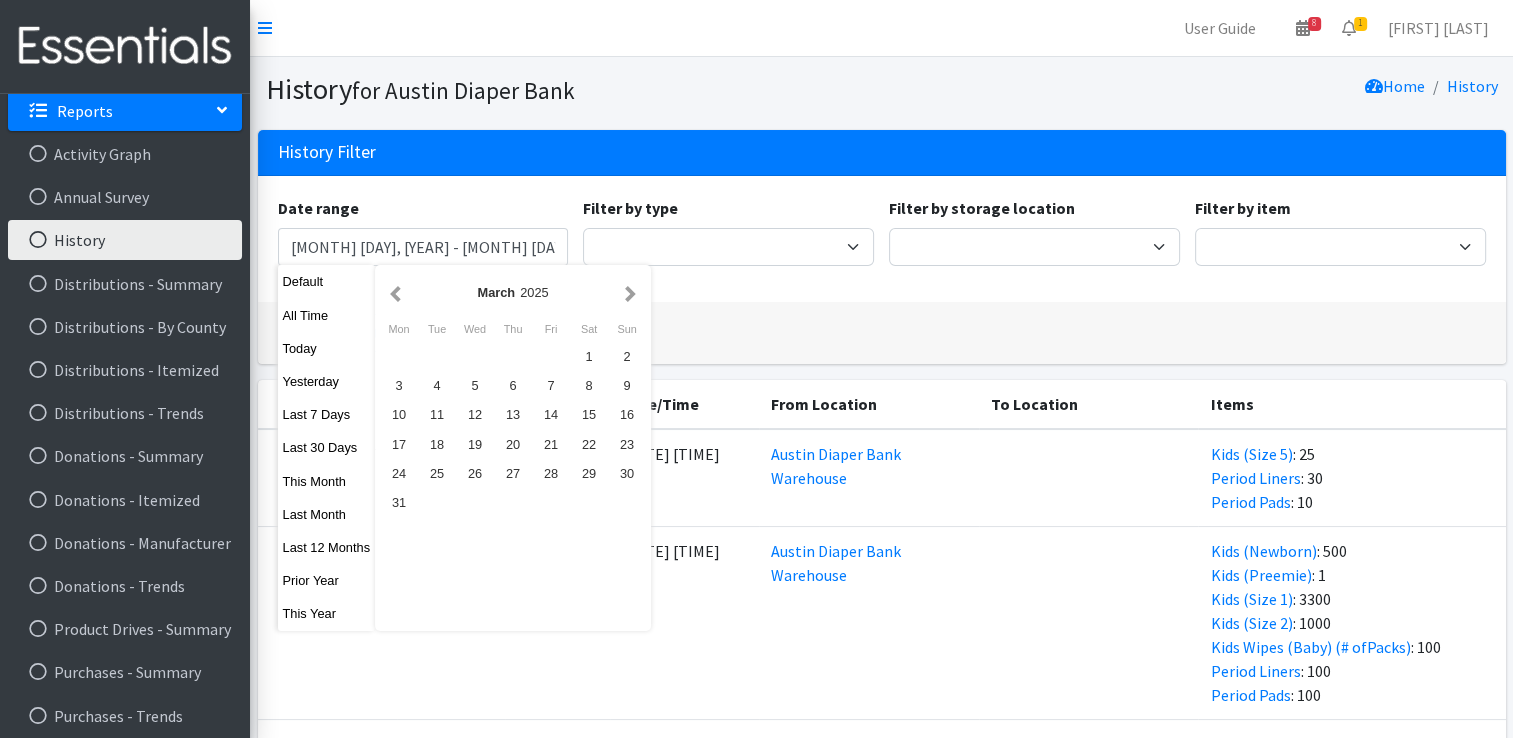 click at bounding box center [395, 292] 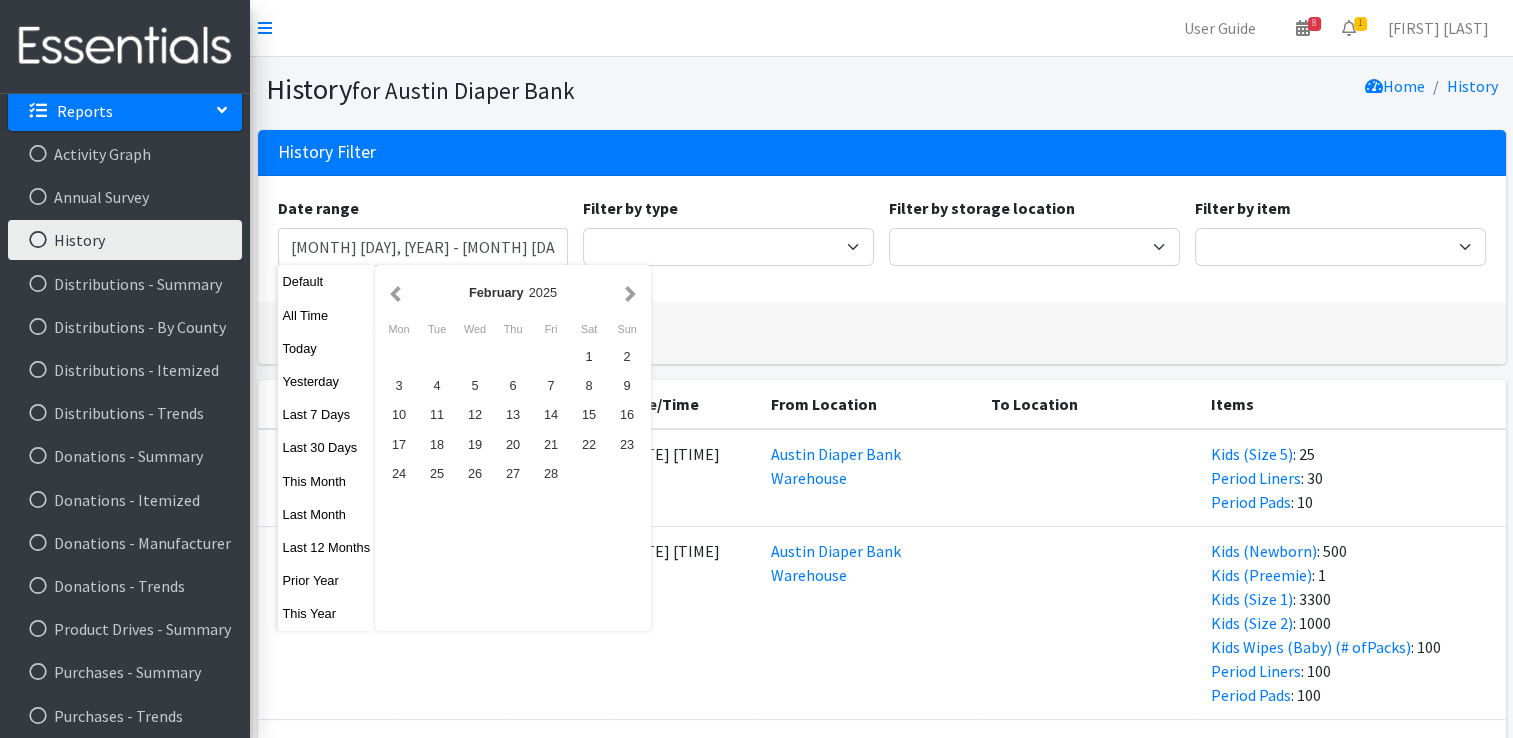 click at bounding box center [395, 292] 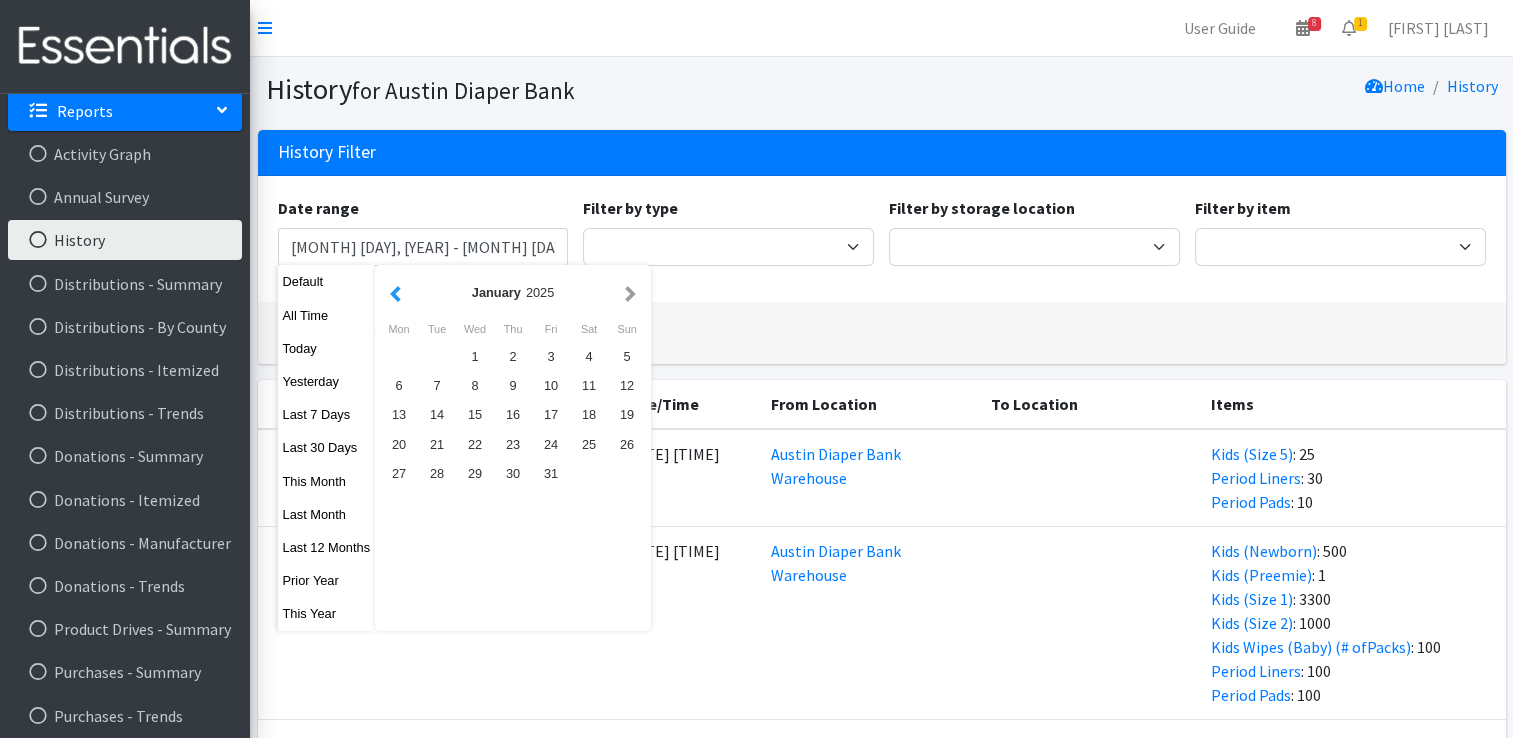 click at bounding box center [395, 292] 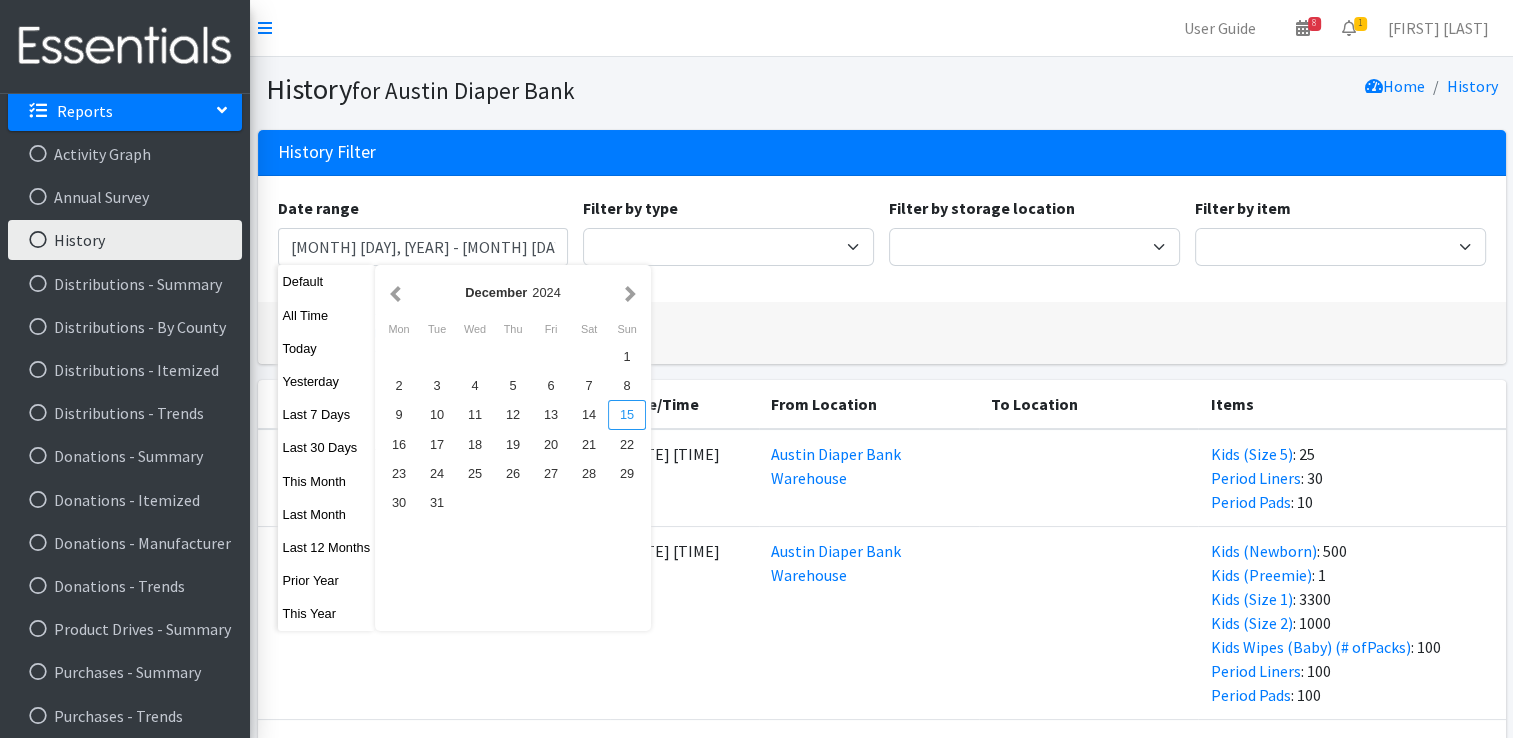 click on "15" at bounding box center [627, 414] 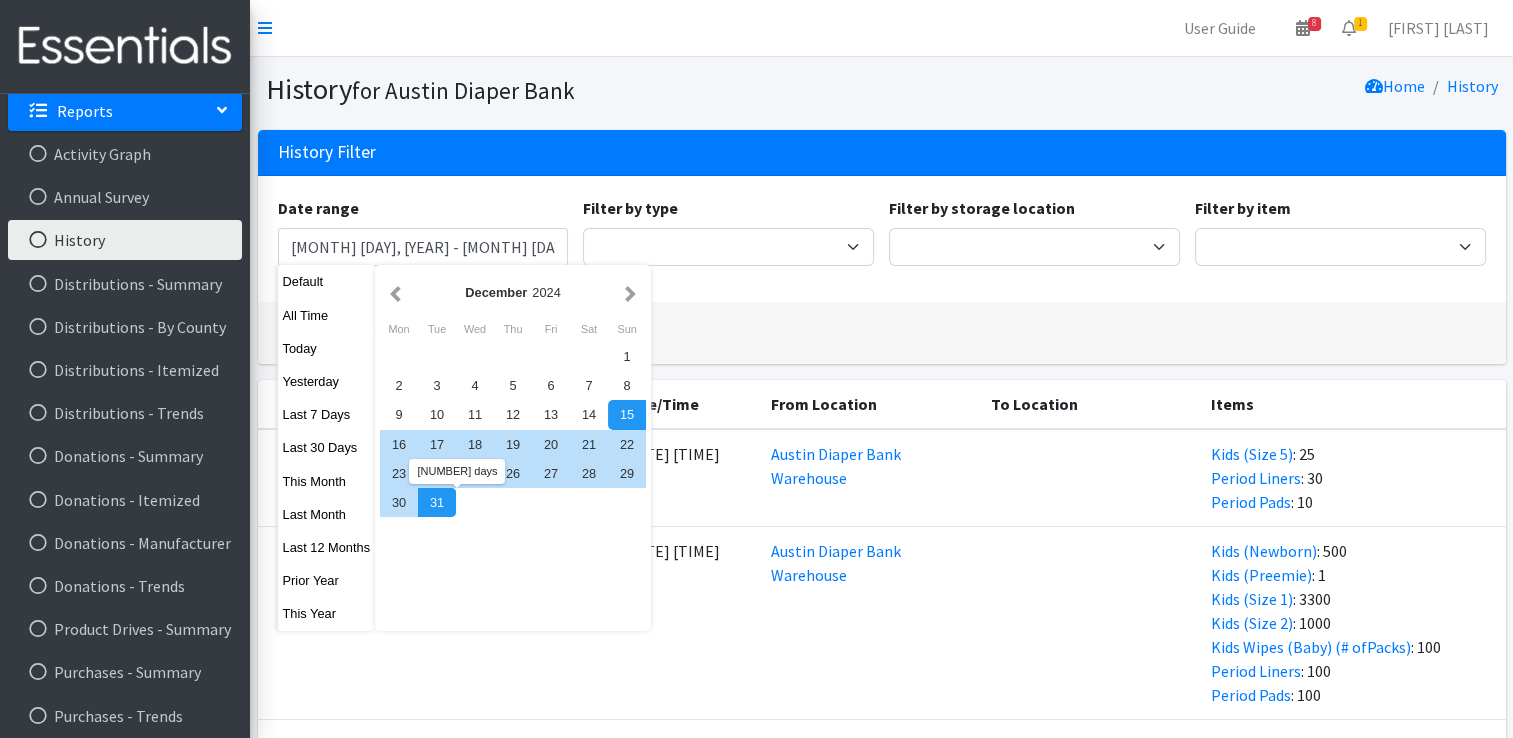 click on "31" at bounding box center (437, 502) 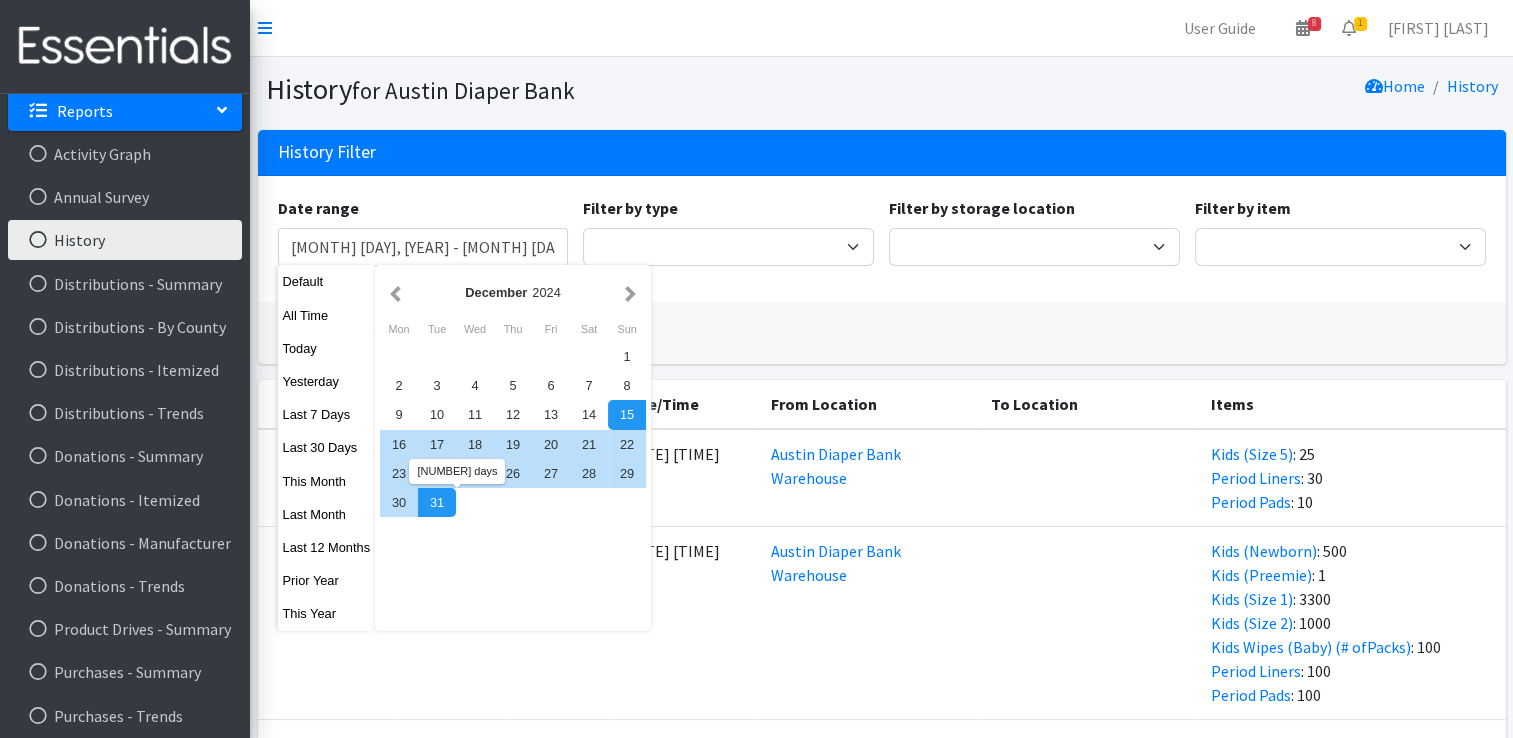 type on "December 15, 2024 - December 31, 2024" 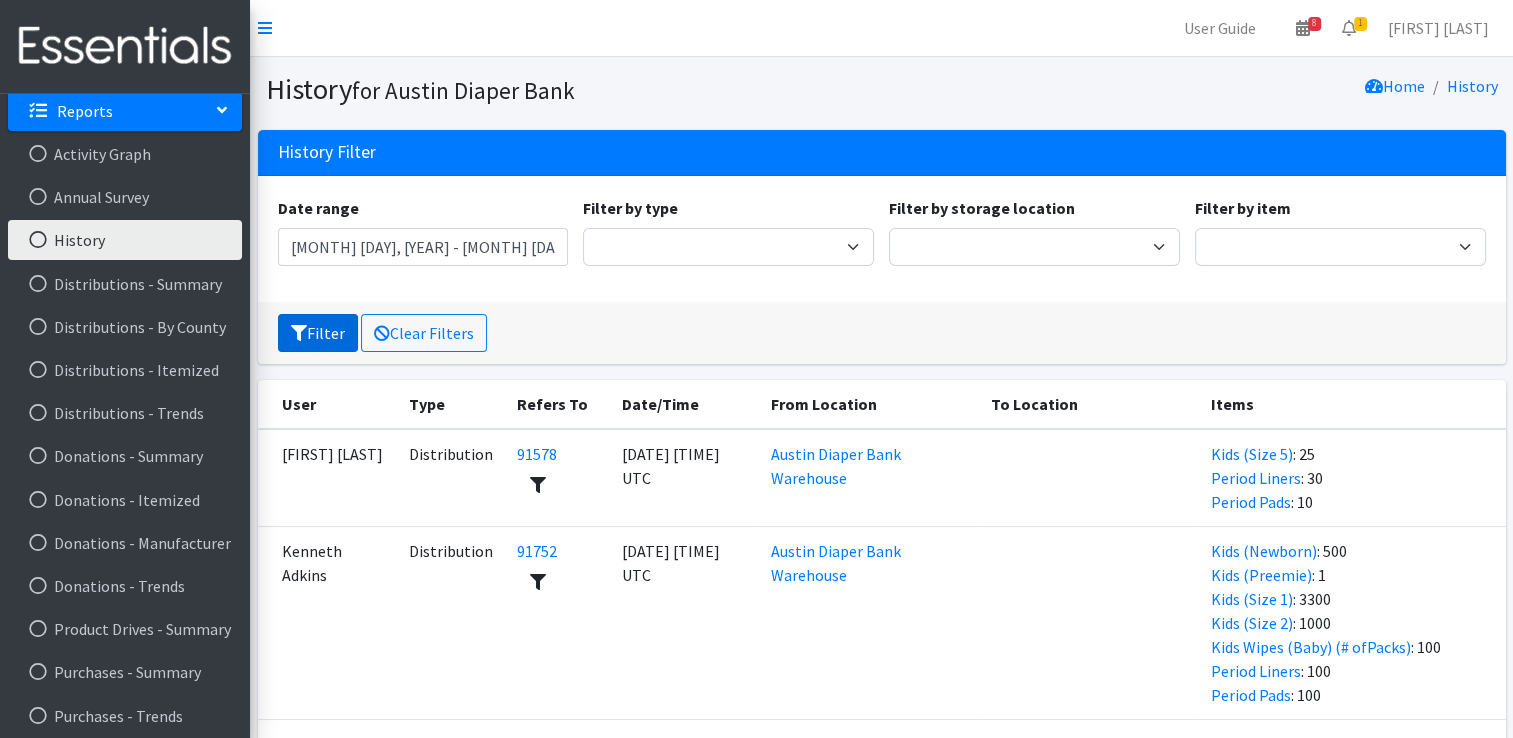 click on "Filter" at bounding box center [318, 333] 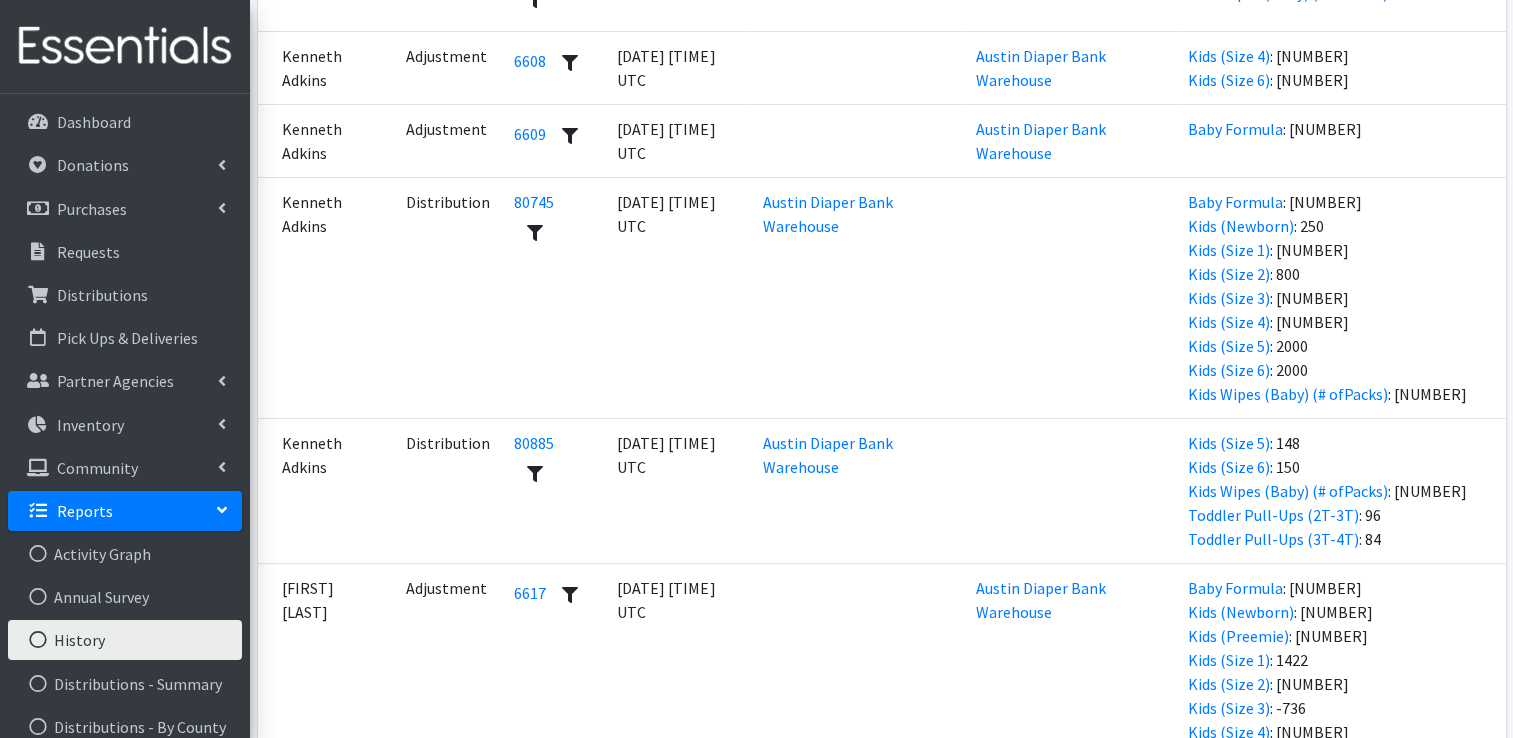 scroll, scrollTop: 7922, scrollLeft: 0, axis: vertical 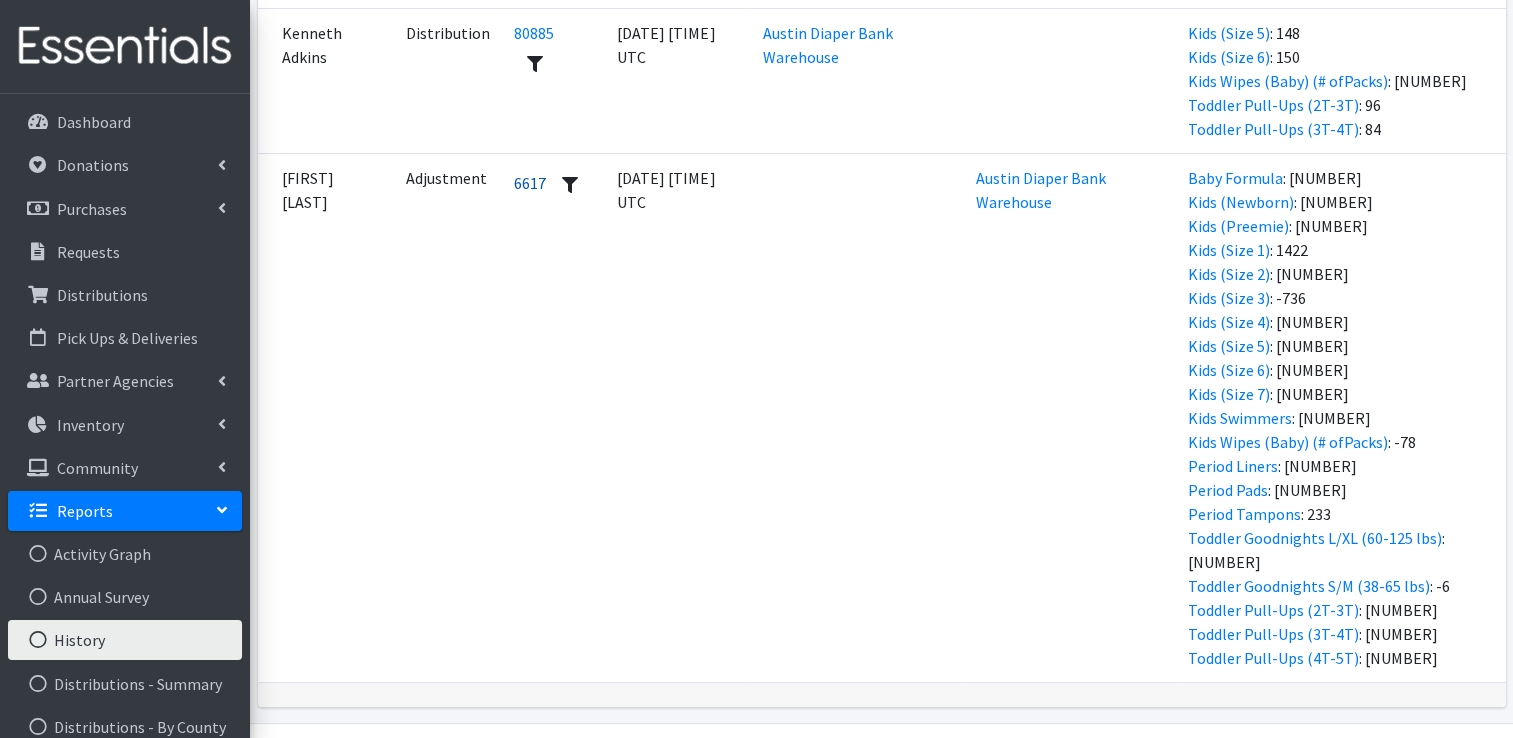 click on "6617" at bounding box center [530, 183] 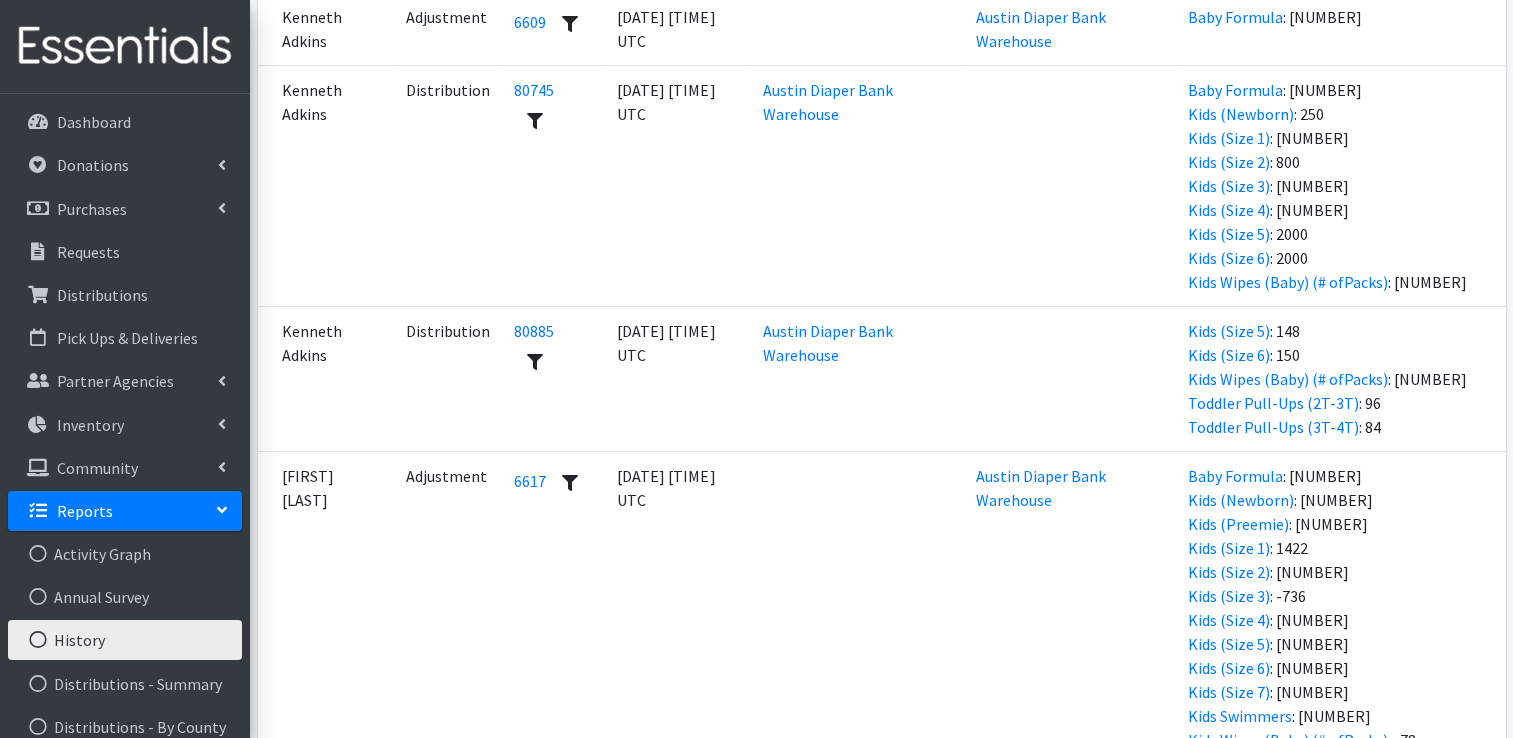 scroll, scrollTop: 7622, scrollLeft: 0, axis: vertical 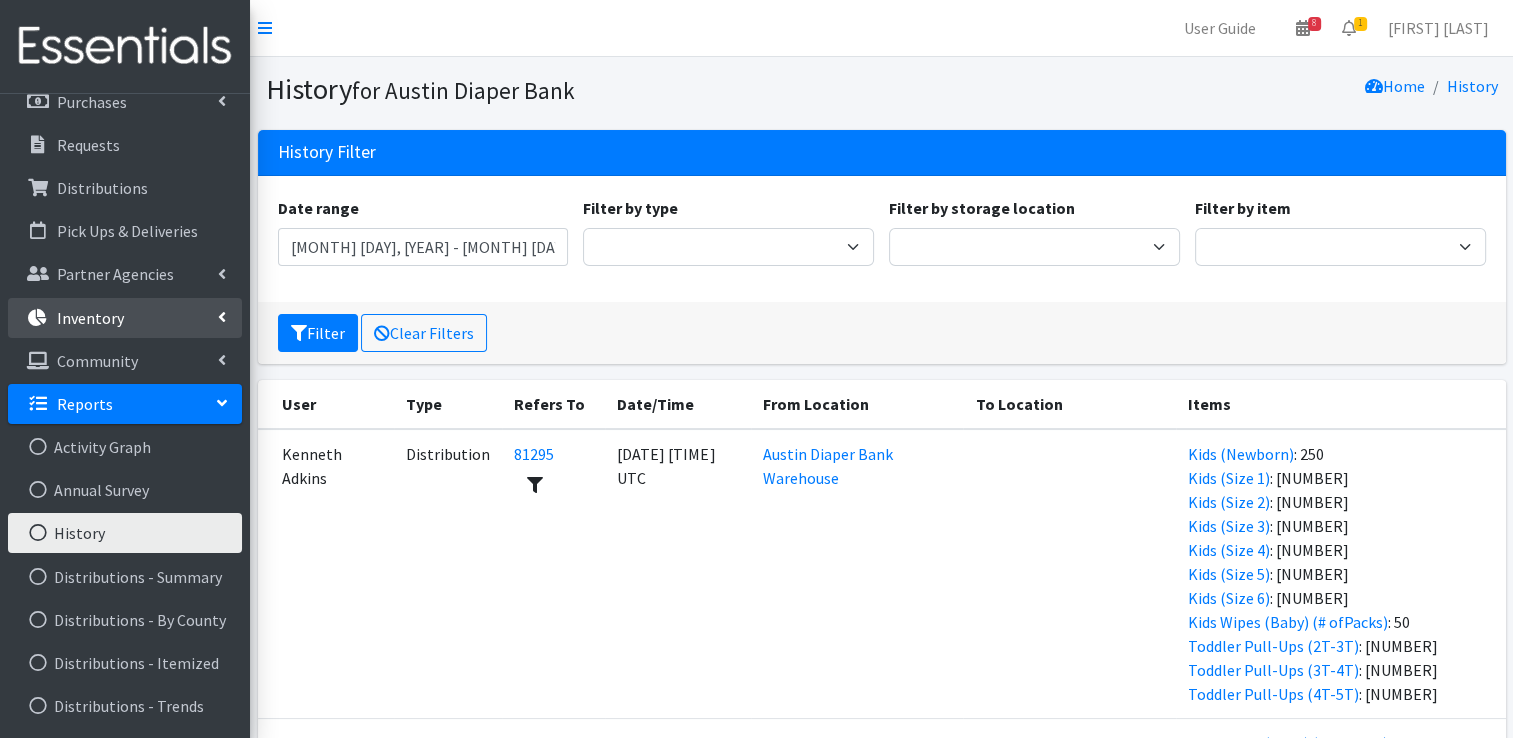 click on "Inventory" at bounding box center [125, 318] 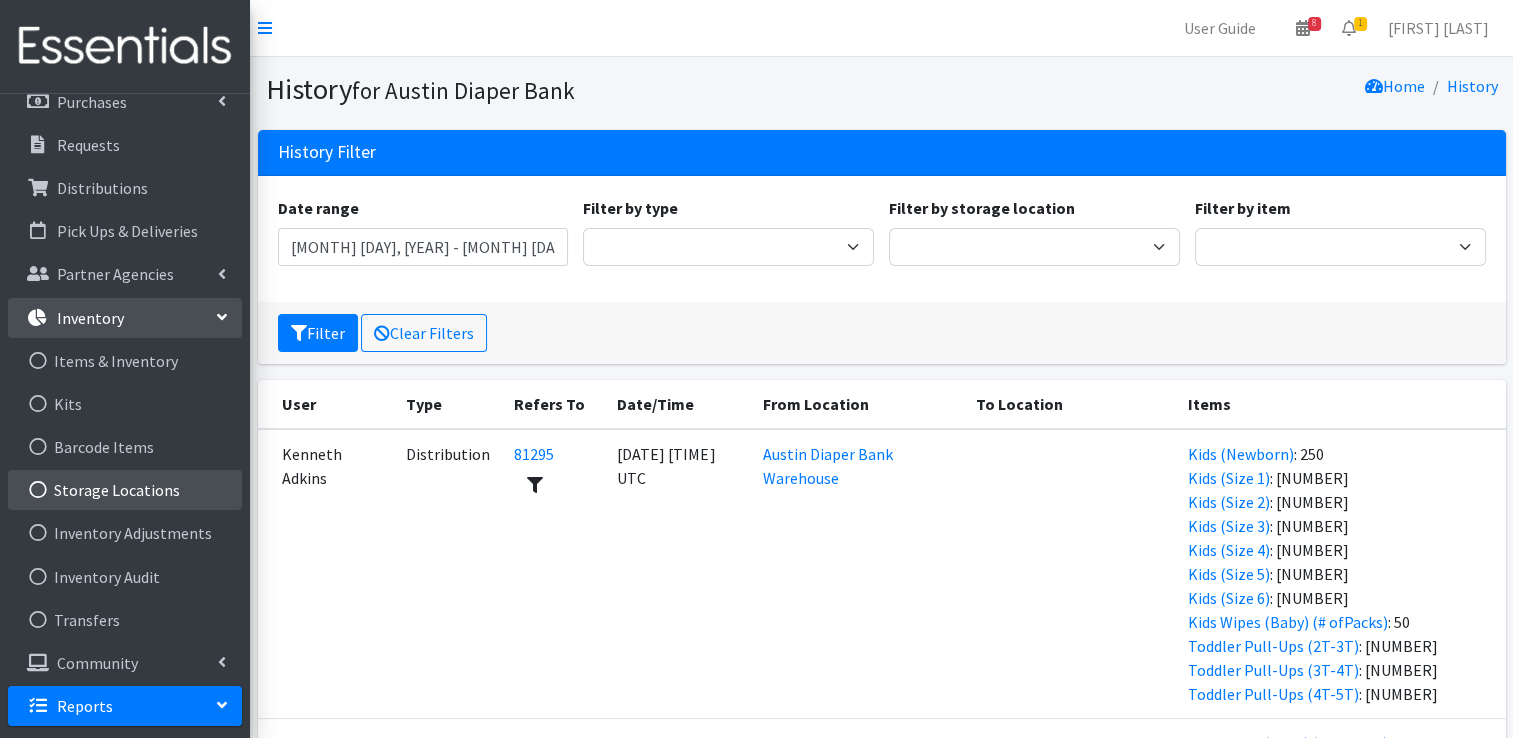 click on "Storage Locations" at bounding box center [125, 490] 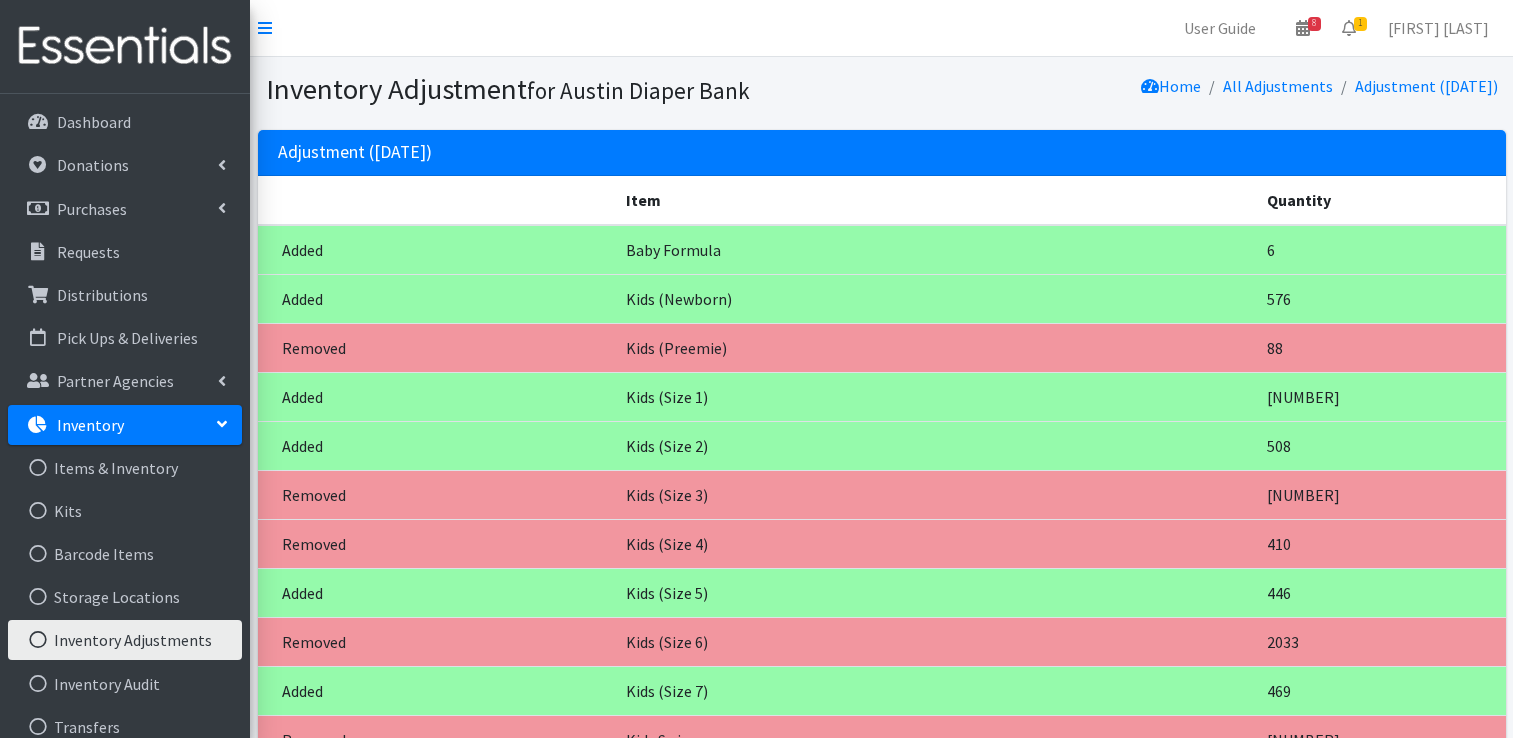 scroll, scrollTop: 0, scrollLeft: 0, axis: both 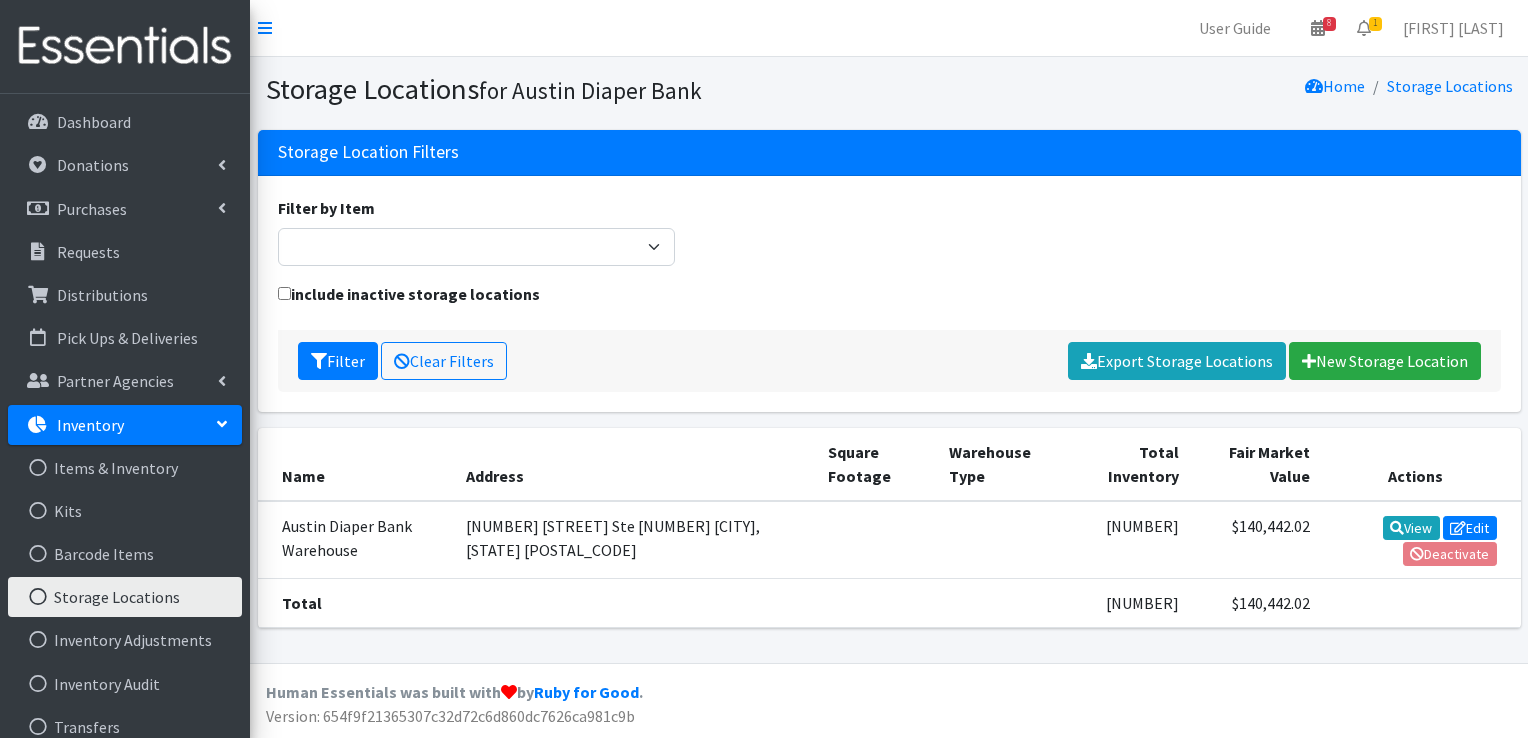 click on "[NUMBER] [STREET] Ste [NUMBER] [CITY], [STATE] [POSTAL_CODE]" at bounding box center (635, 540) 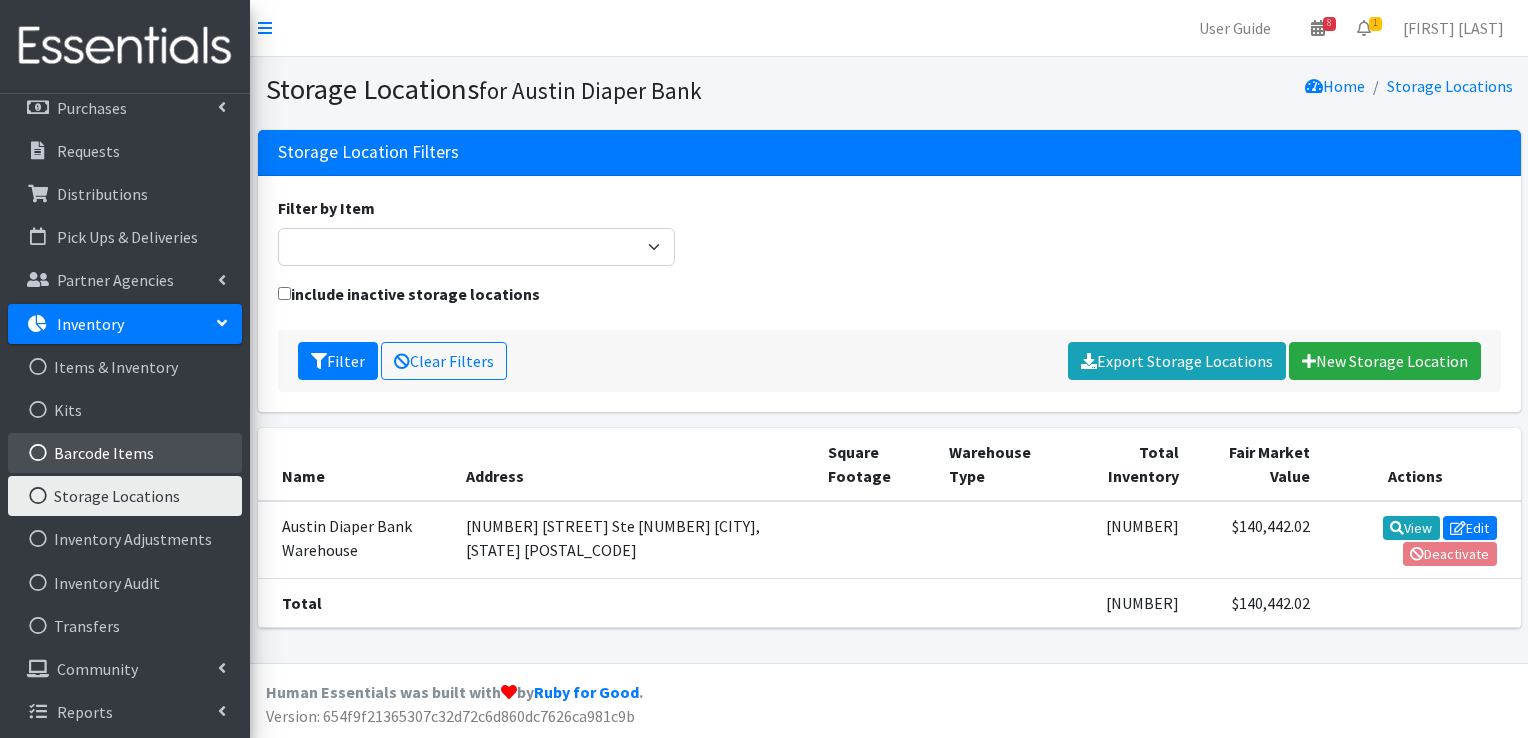 scroll, scrollTop: 104, scrollLeft: 0, axis: vertical 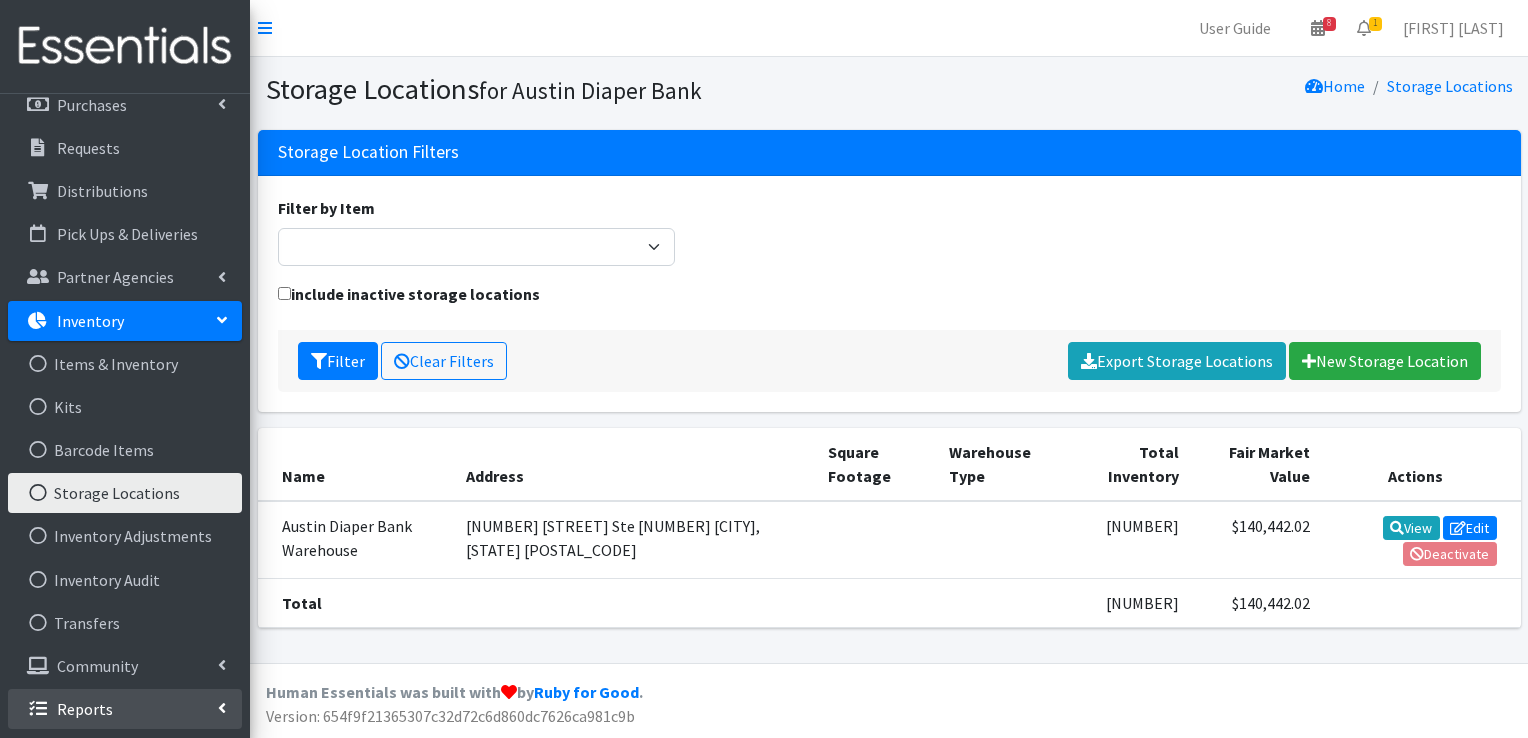 click on "Reports" at bounding box center (125, 709) 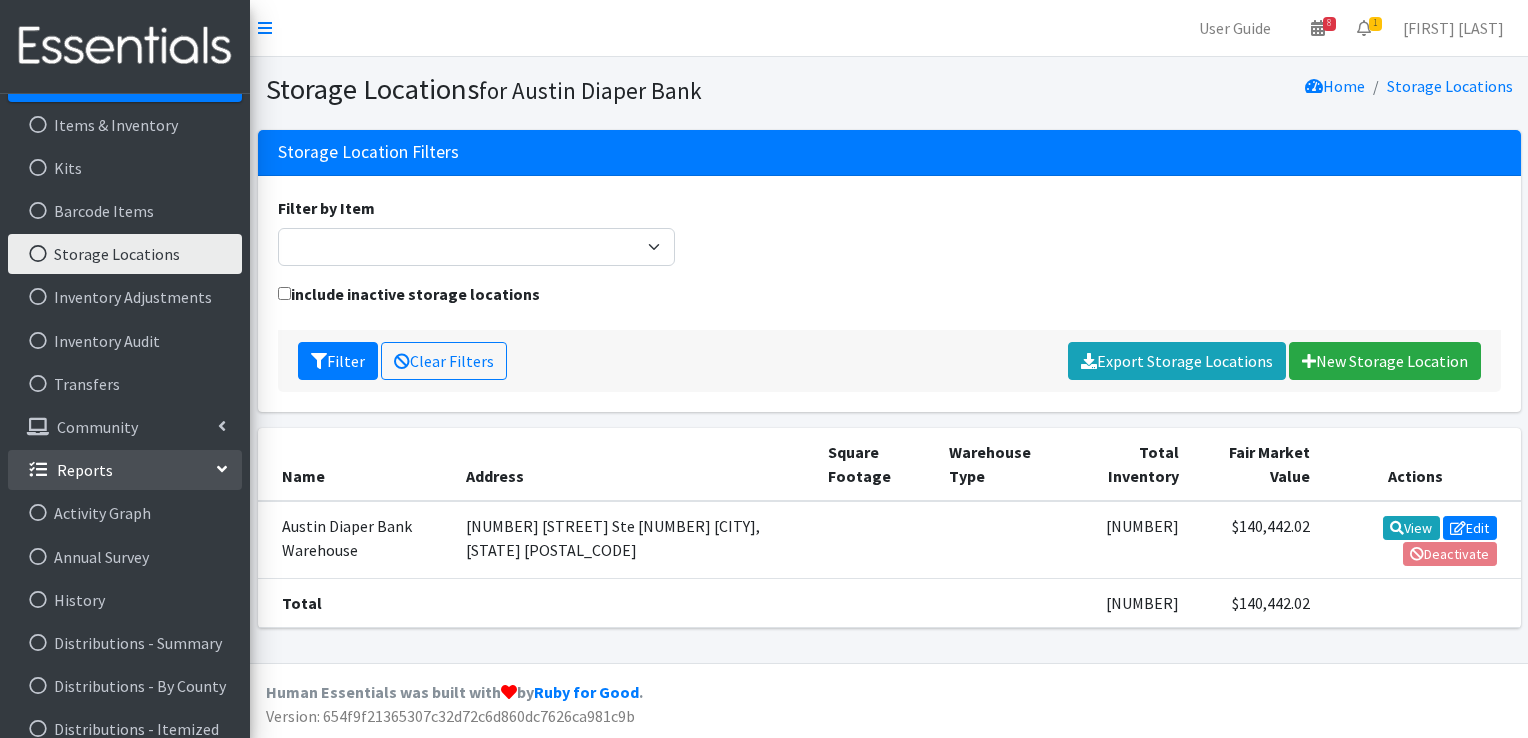scroll, scrollTop: 708, scrollLeft: 0, axis: vertical 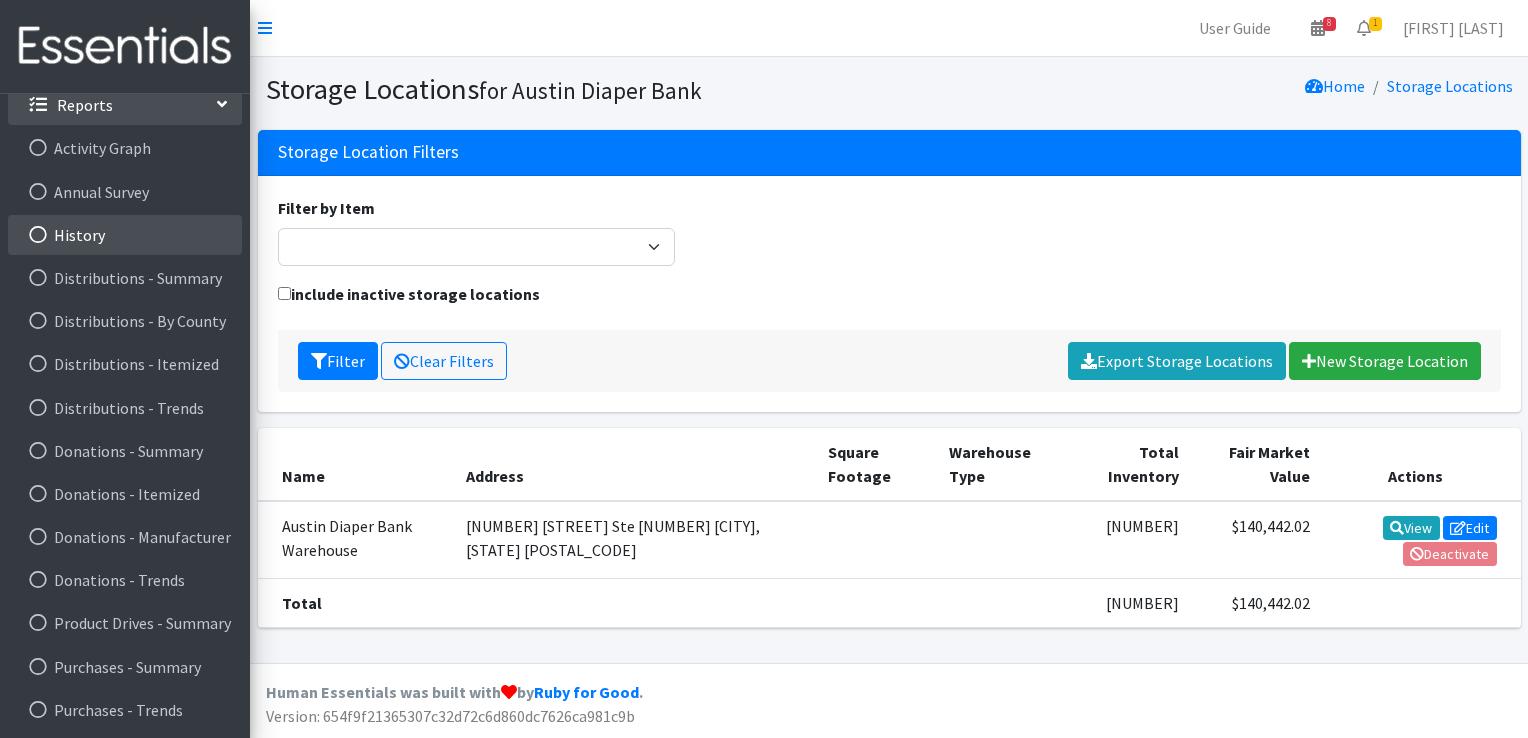 click on "History" at bounding box center [125, 235] 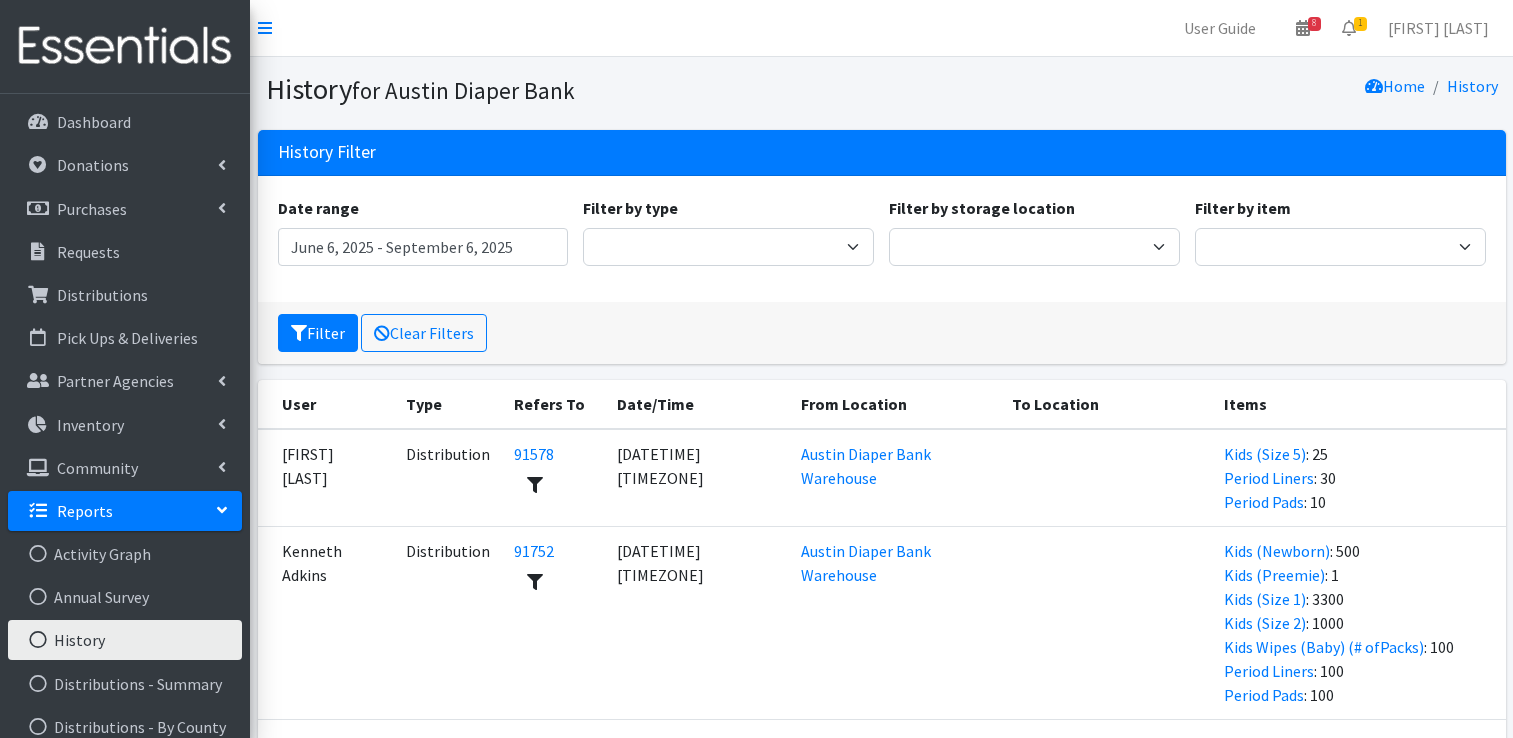 scroll, scrollTop: 0, scrollLeft: 0, axis: both 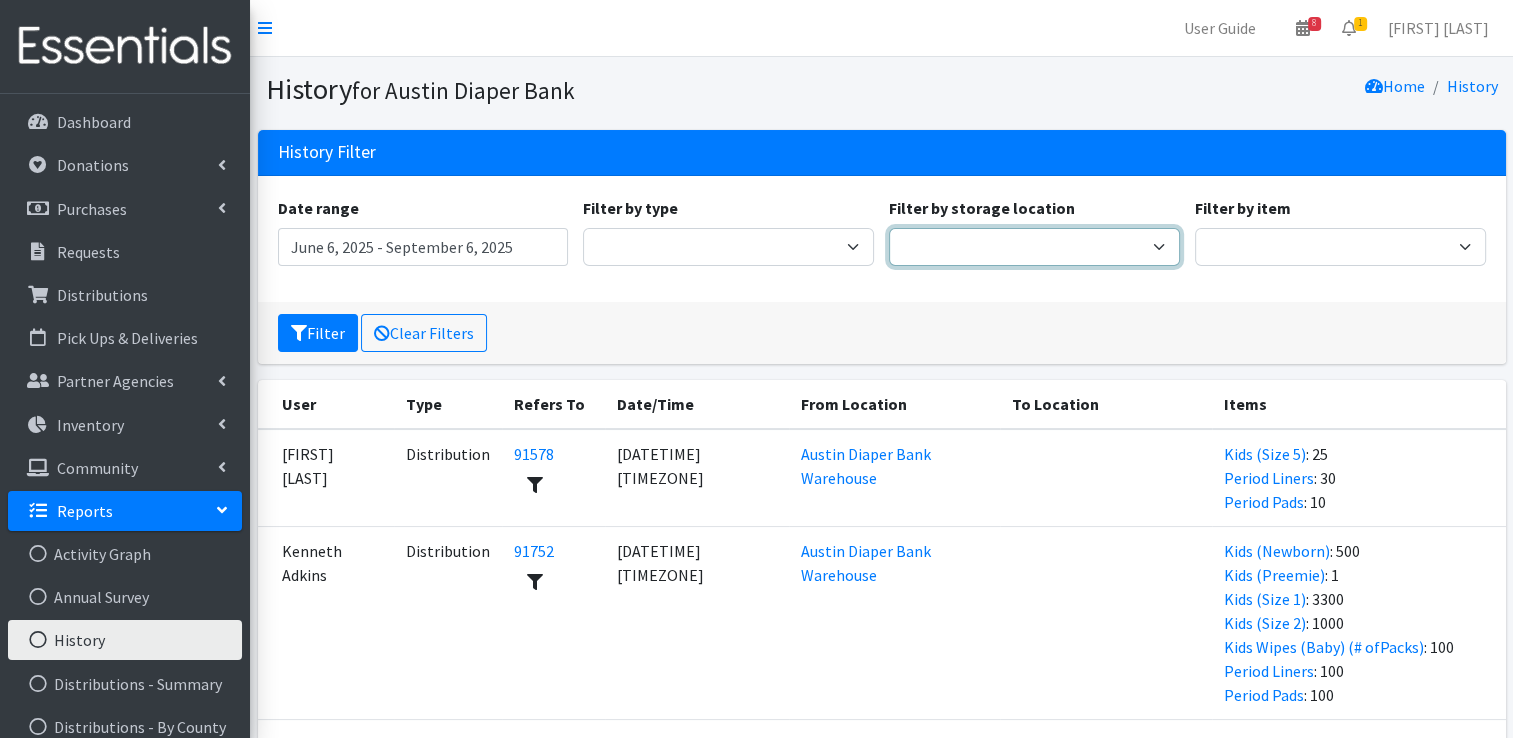 click on "Austin Diaper Bank Warehouse" at bounding box center [1034, 247] 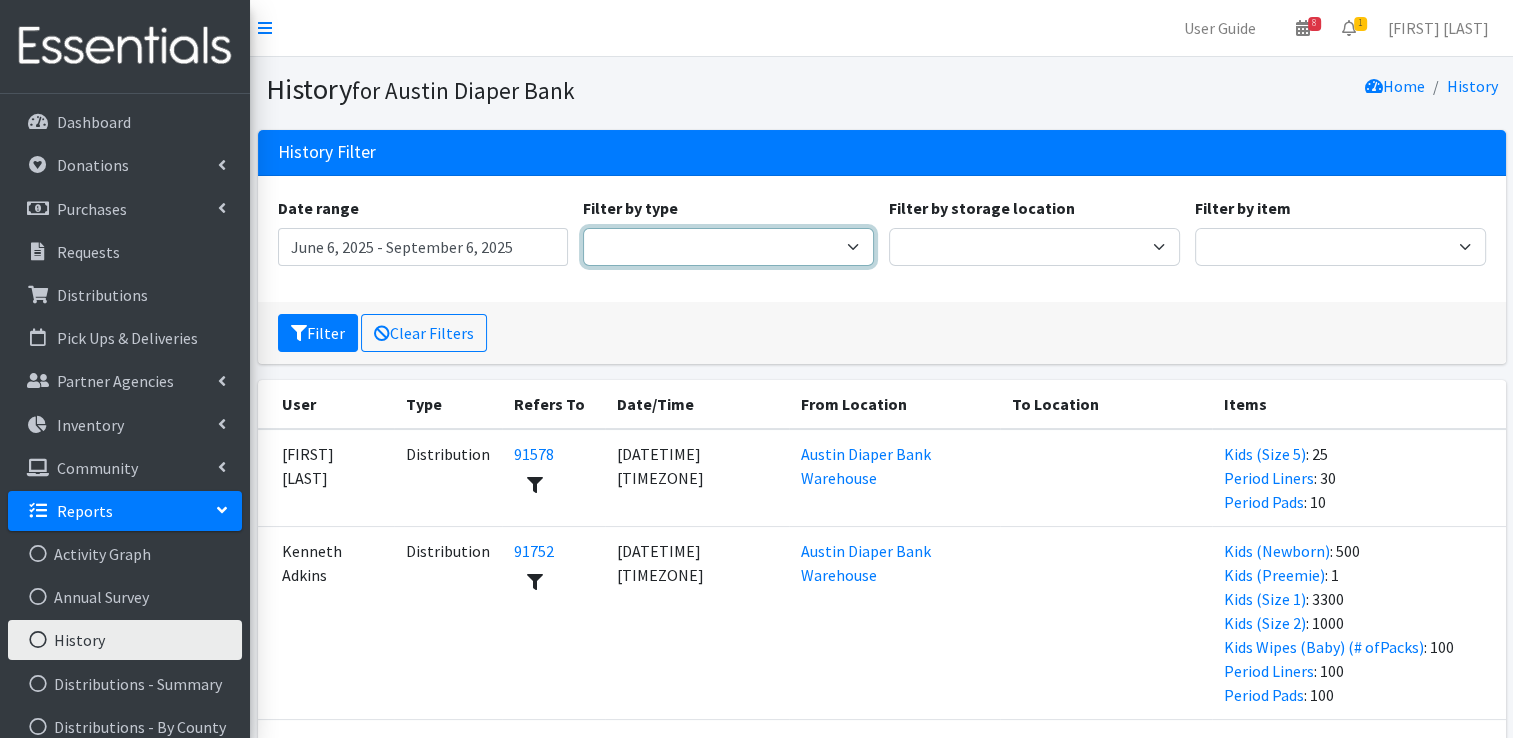 click on "Adjustment
Audit
Distribution
Distribution Destroy
Donation
Donation Destroy
Kit Allocate
Kit Deallocate
Purchase
Purchase Destroy
Snapshot
Transfer
Transfer Destroy
Update Existing" at bounding box center [728, 247] 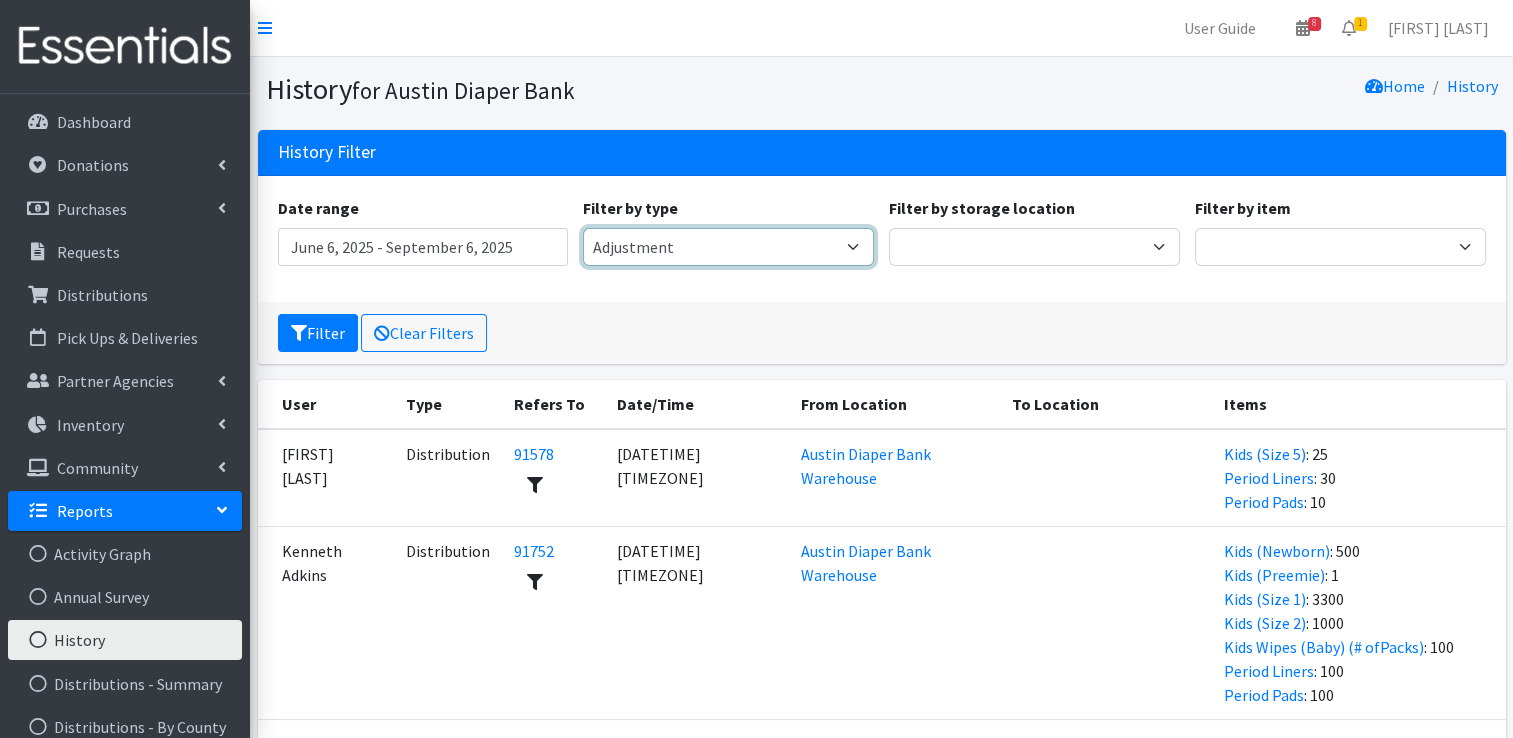 click on "Adjustment
Audit
Distribution
Distribution Destroy
Donation
Donation Destroy
Kit Allocate
Kit Deallocate
Purchase
Purchase Destroy
Snapshot
Transfer
Transfer Destroy
Update Existing" at bounding box center [728, 247] 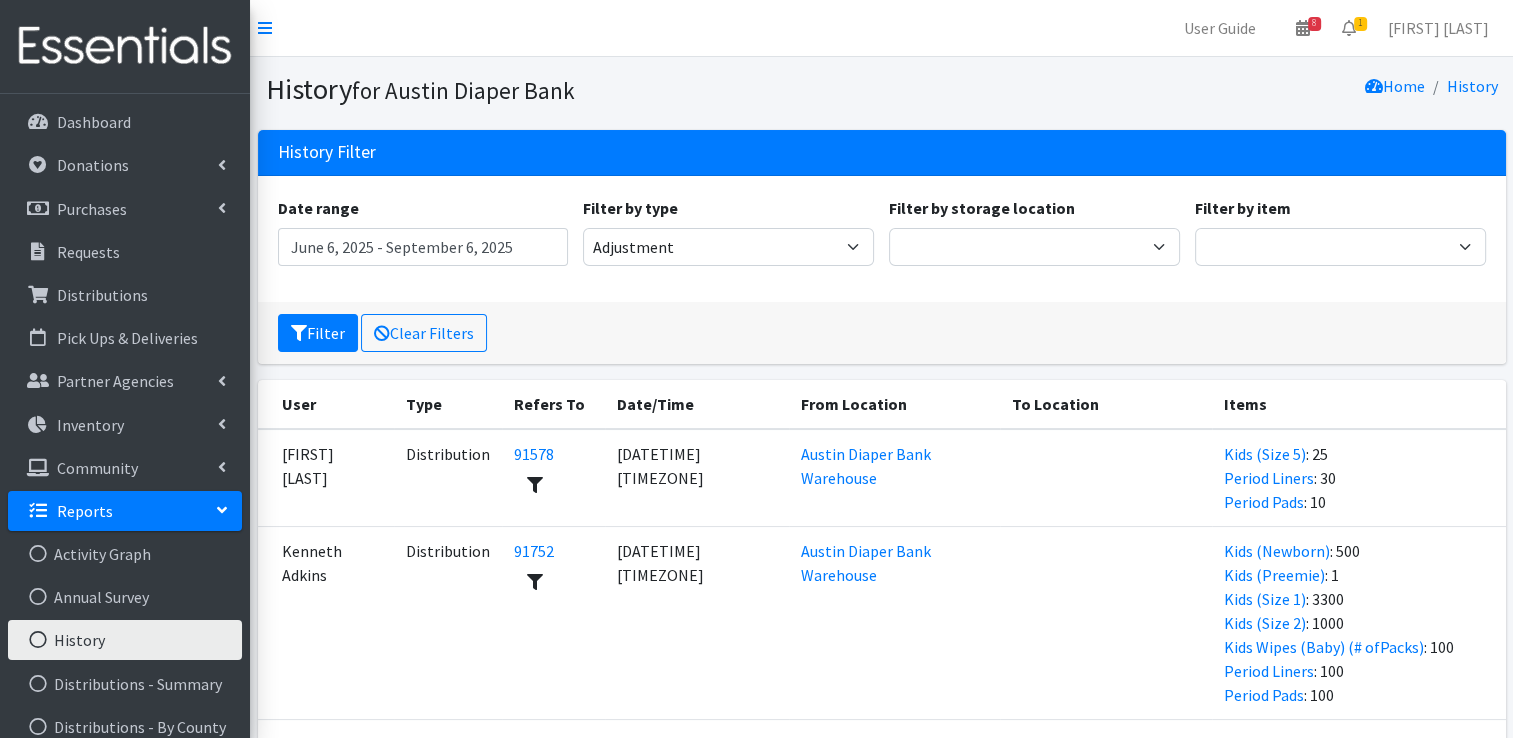 click on "Date range
June 6, 2025 - September 6, 2025
Filter by type
Adjustment
Audit
Distribution
Distribution Destroy
Donation
Donation Destroy
Kit Allocate
Kit Deallocate
Purchase
Purchase Destroy
Snapshot
Transfer
Transfer Destroy
Update Existing
Filter by storage location
Austin Diaper Bank Warehouse
Filter by item
Adult Briefs (Large)
Adult Briefs (Small/Medium)
Adult Briefs (XL)
Adult Briefs (XXXL)
Adult Briefs (Youth Small)
Adult Briefs XS
Adult Cloth Diapers (Large/XL/XXL)
Adult Cloth Diapers (Small/Medium)
Adult Disposable Inserts
Baby Formula
Diaper Rash Cream/Powder
Kids (Newborn)
Kids (Preemie)
Kids (Size 1)
Kids (Size 2)
Kids (Size 3)
Kids (Size 4)
Kids (Size 5)
Kids (Size 6)
Kids (Size 7)
Kids Swimmers" at bounding box center [881, 239] 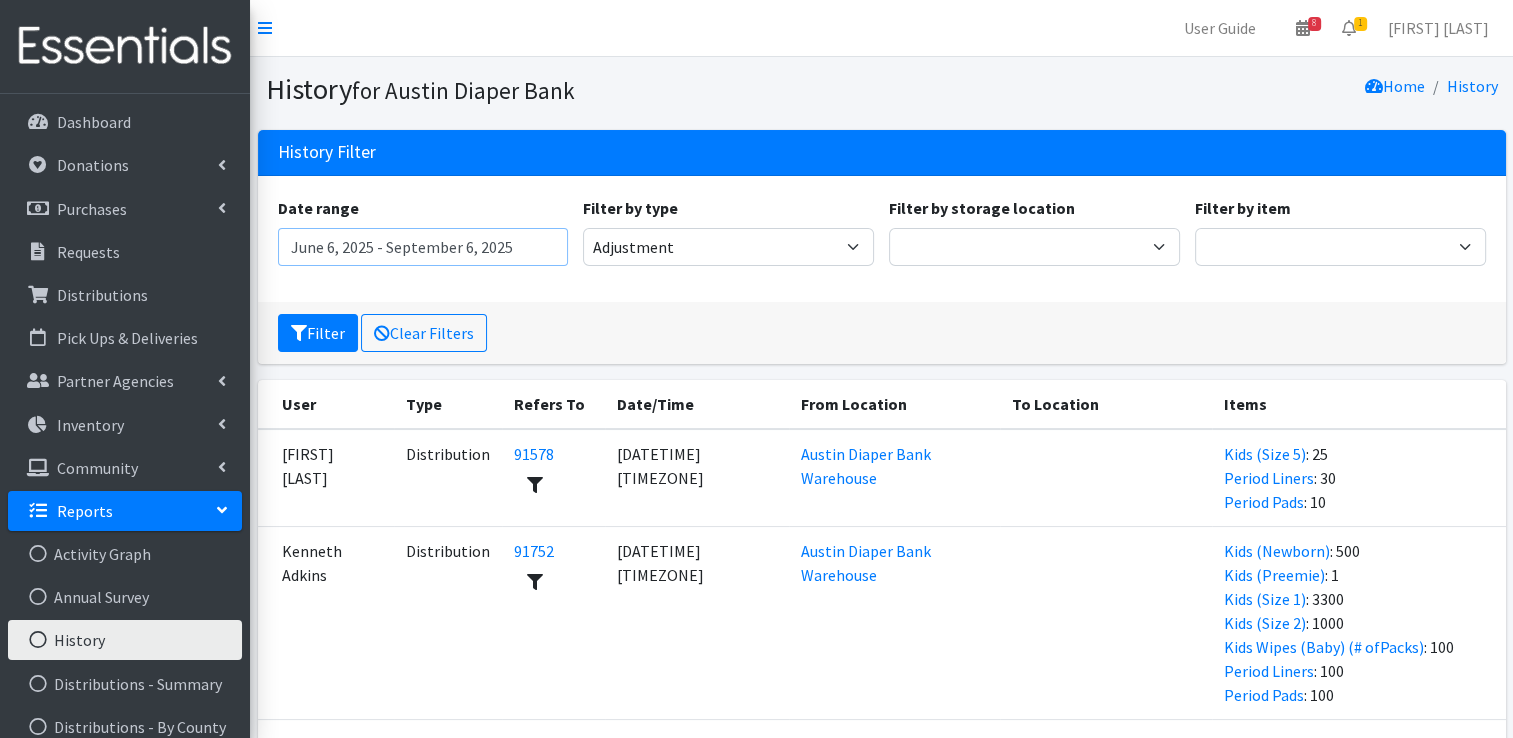 click on "June 6, 2025 - September 6, 2025" at bounding box center [423, 247] 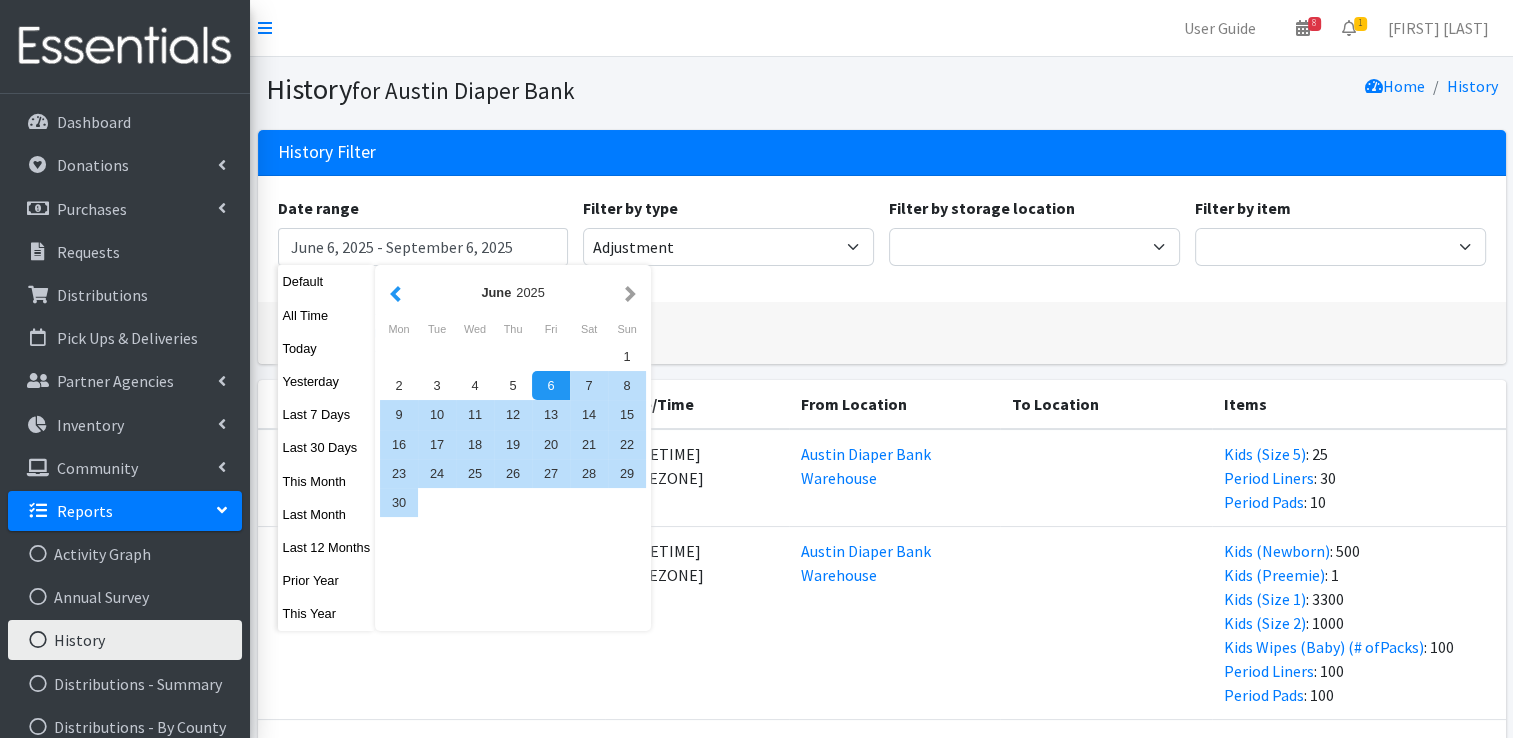 click at bounding box center (395, 292) 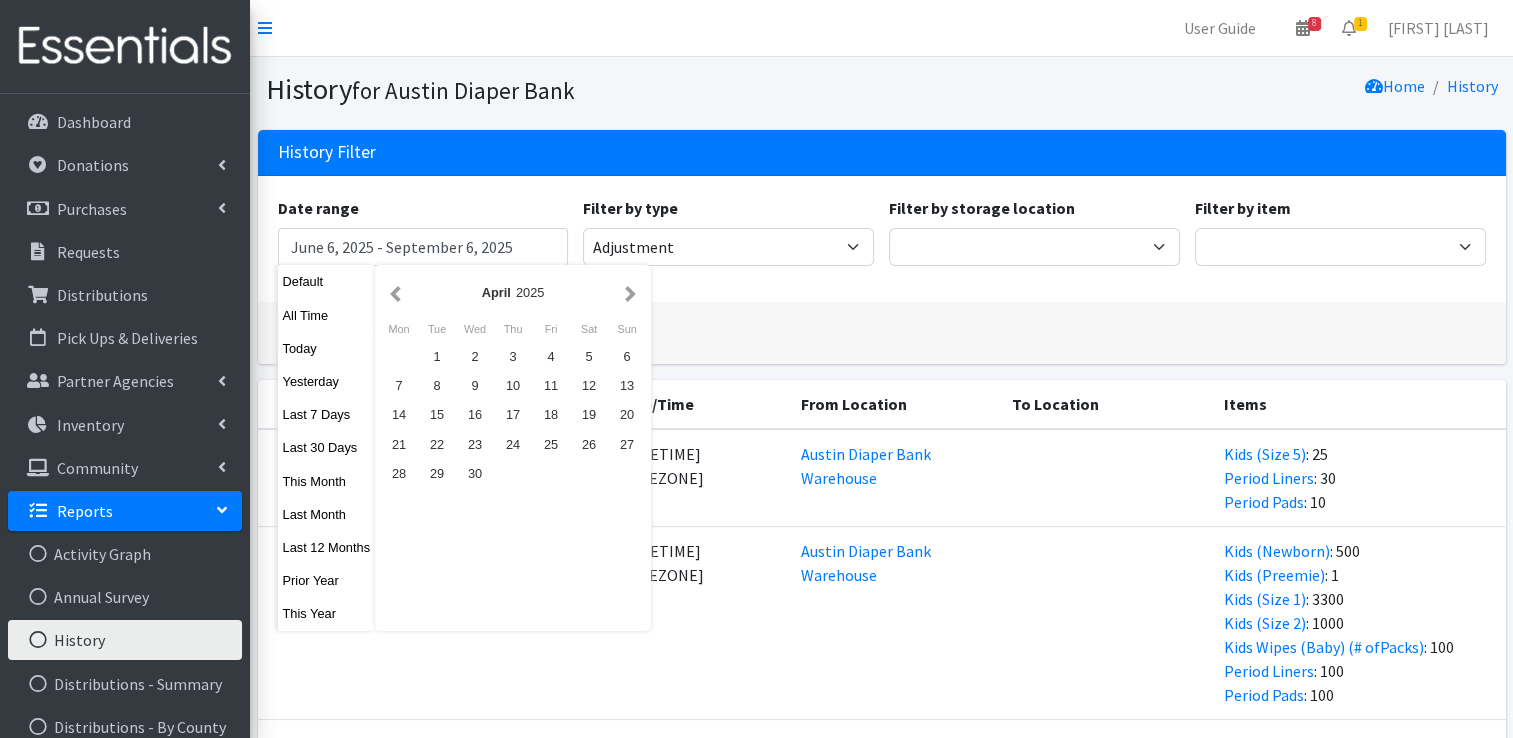click at bounding box center (395, 292) 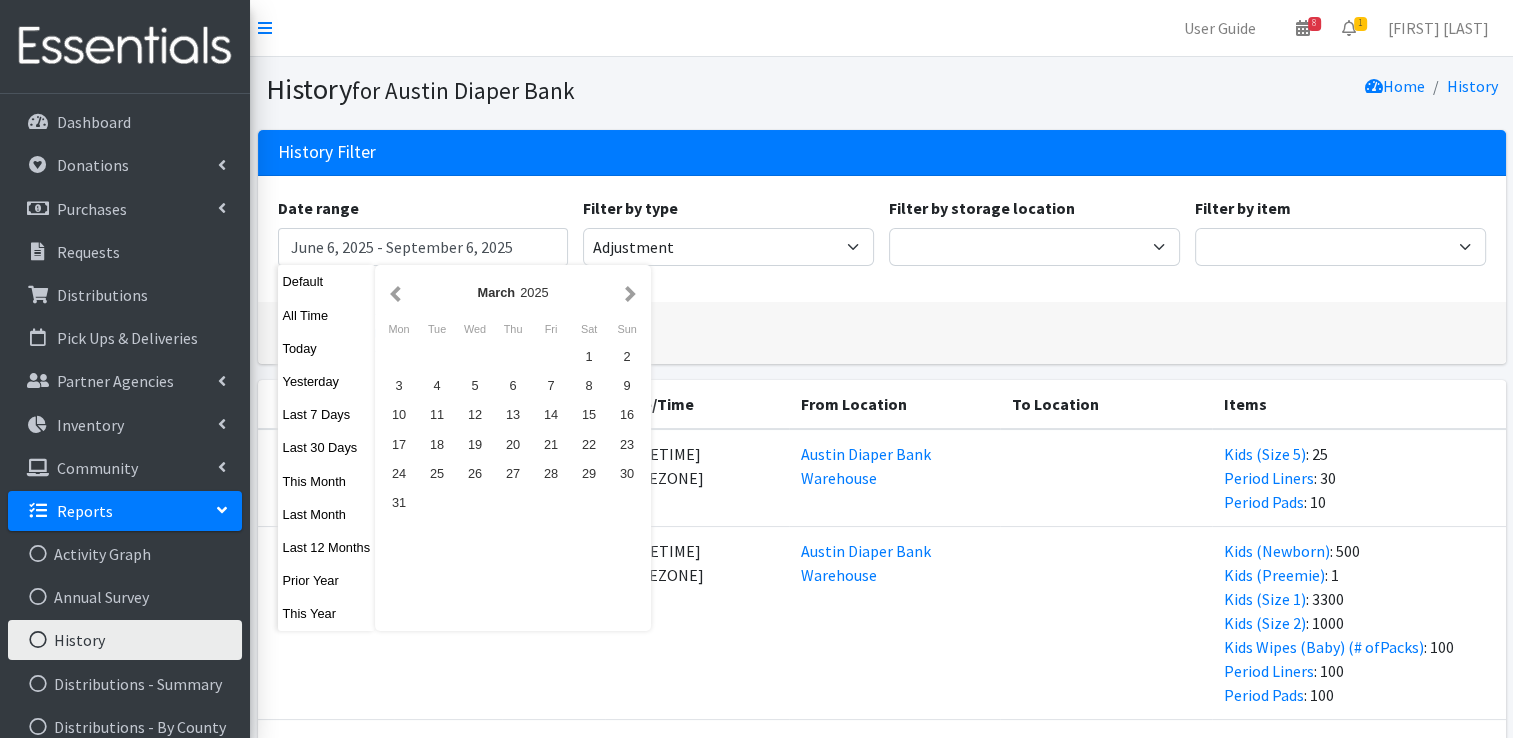 click at bounding box center (395, 292) 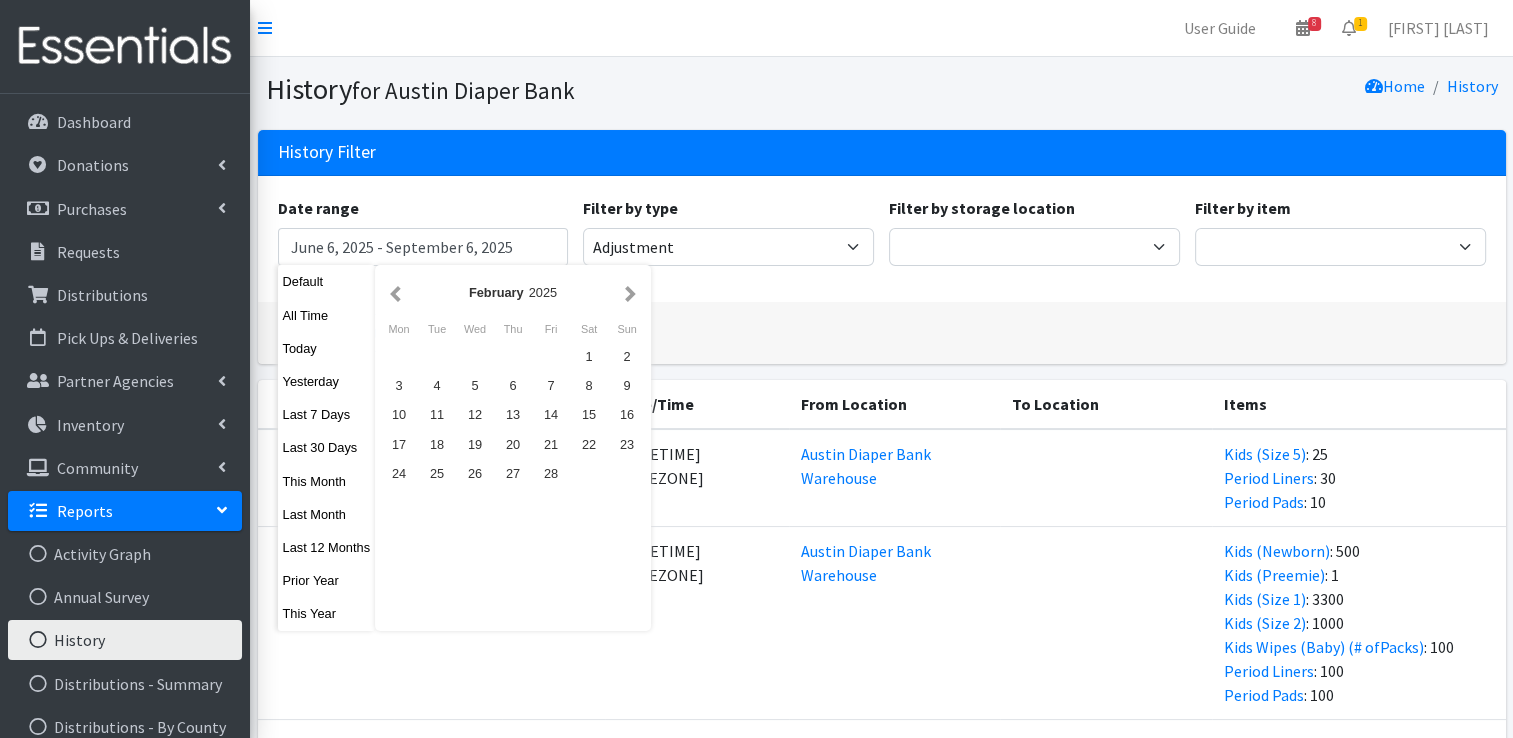 click at bounding box center (395, 292) 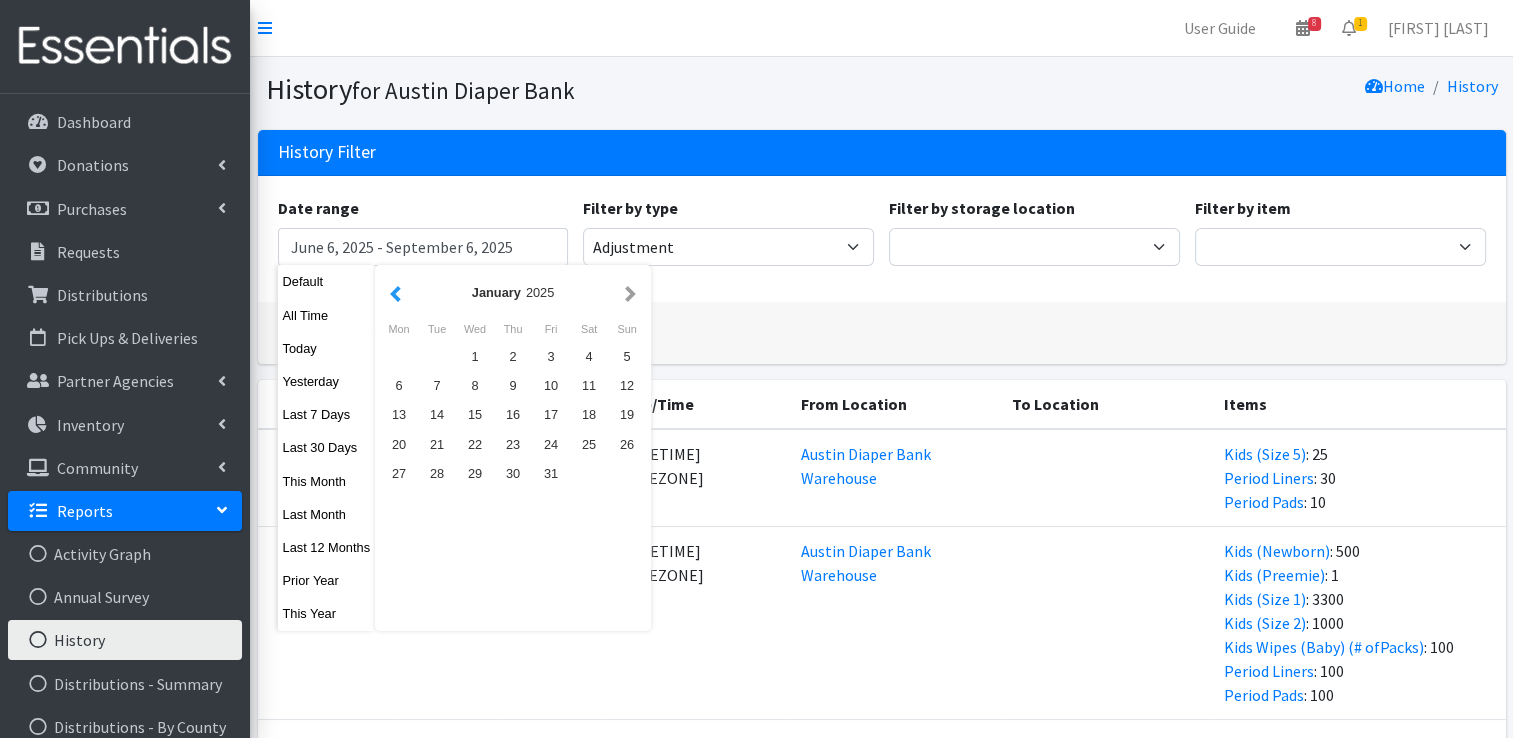 click at bounding box center [395, 292] 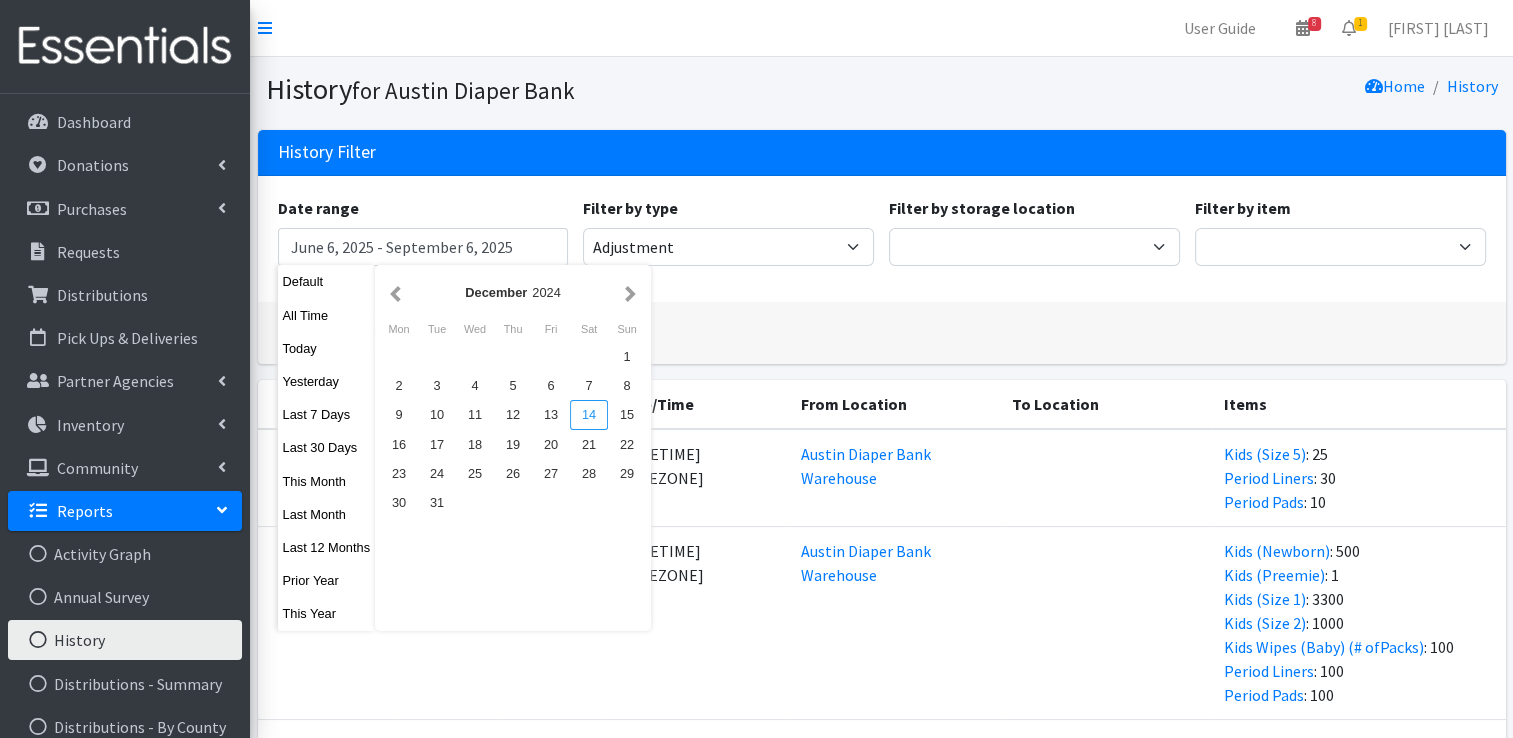 click on "14" at bounding box center [589, 414] 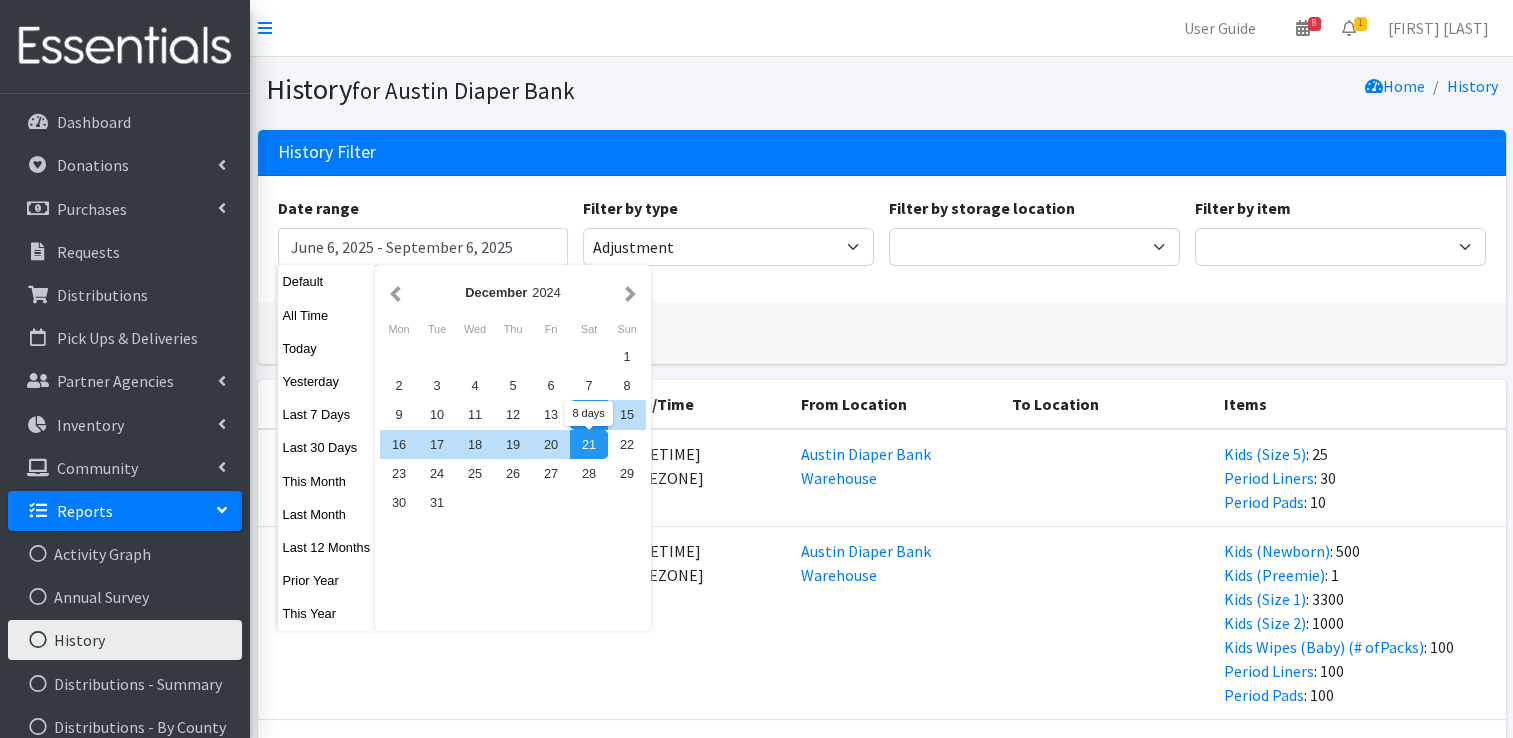 click on "21" at bounding box center [589, 444] 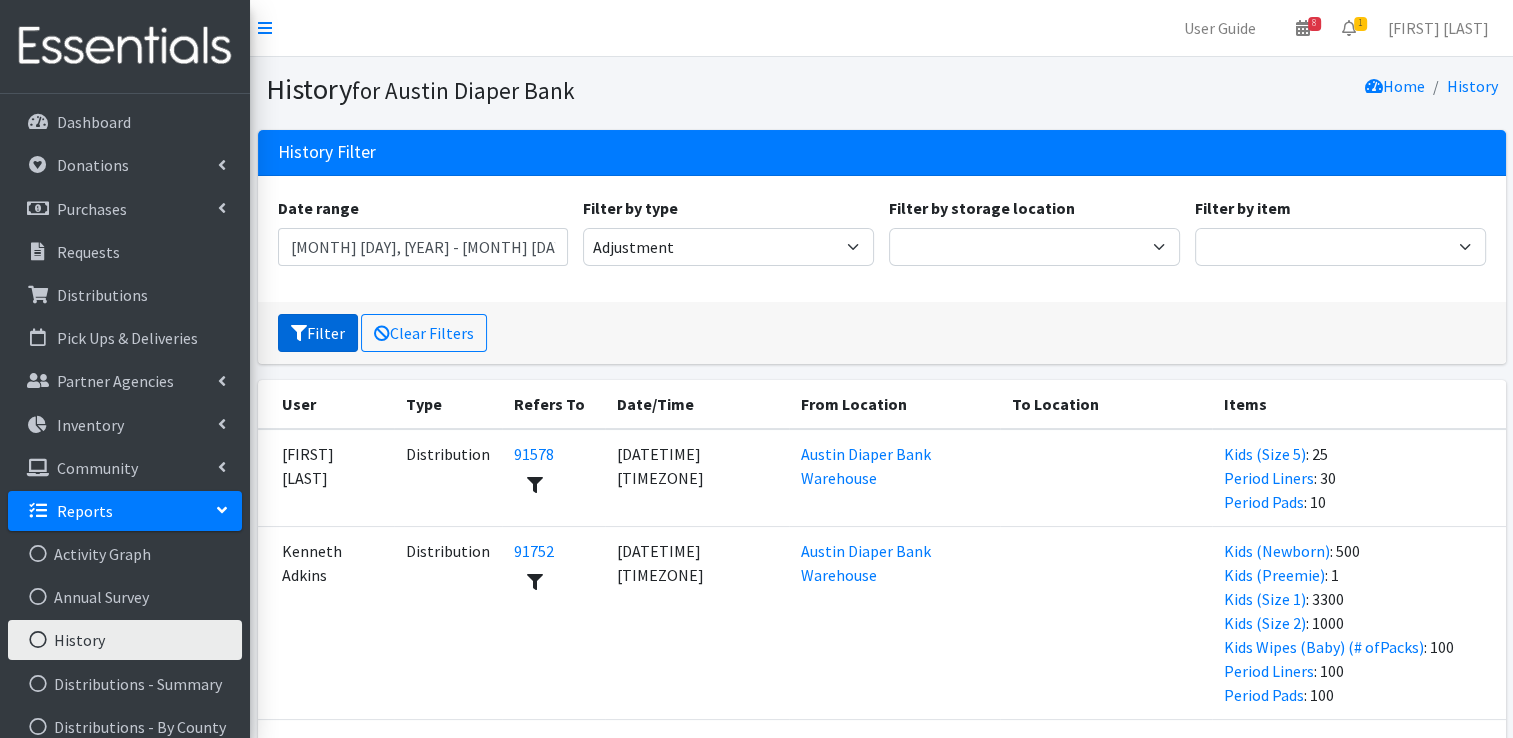 click on "Filter" at bounding box center [318, 333] 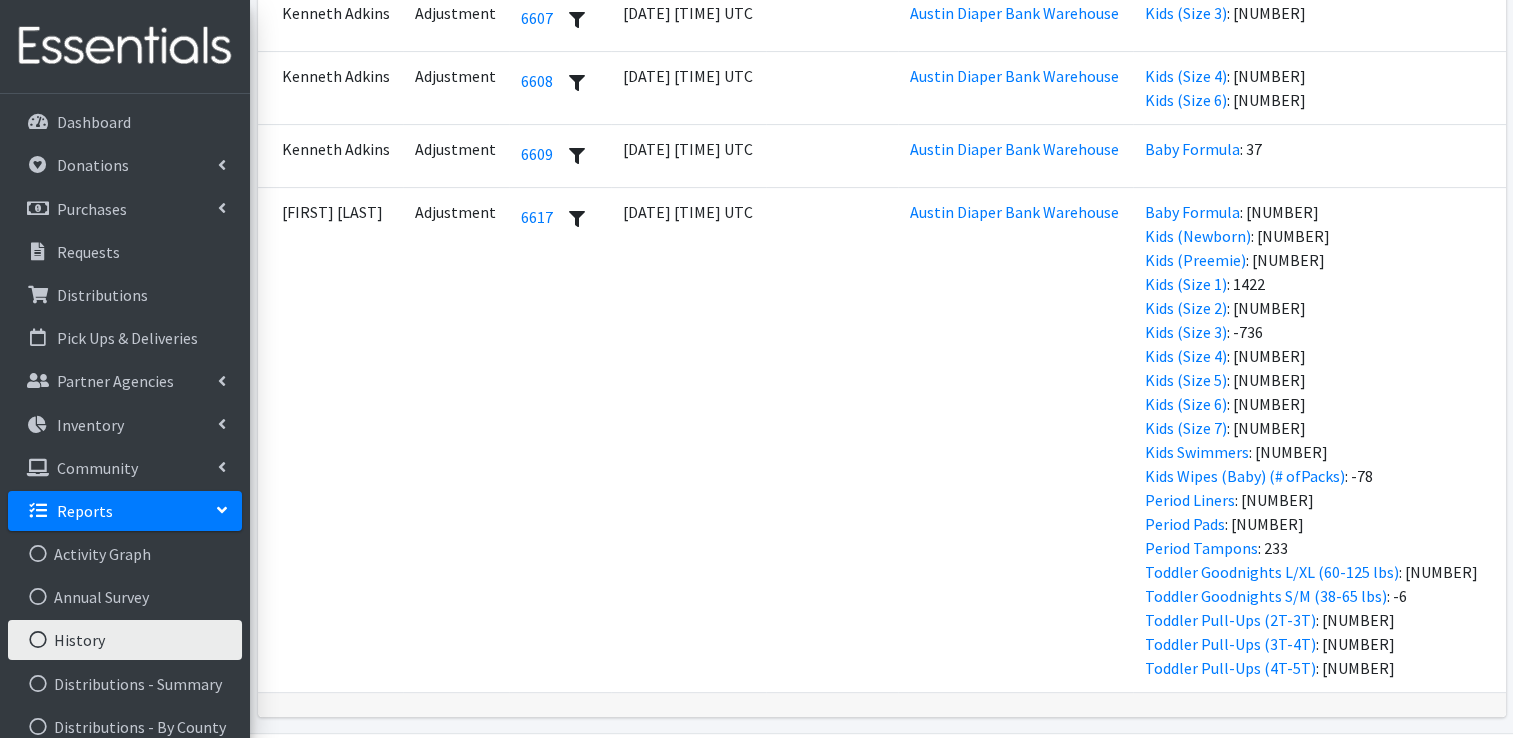 scroll, scrollTop: 532, scrollLeft: 0, axis: vertical 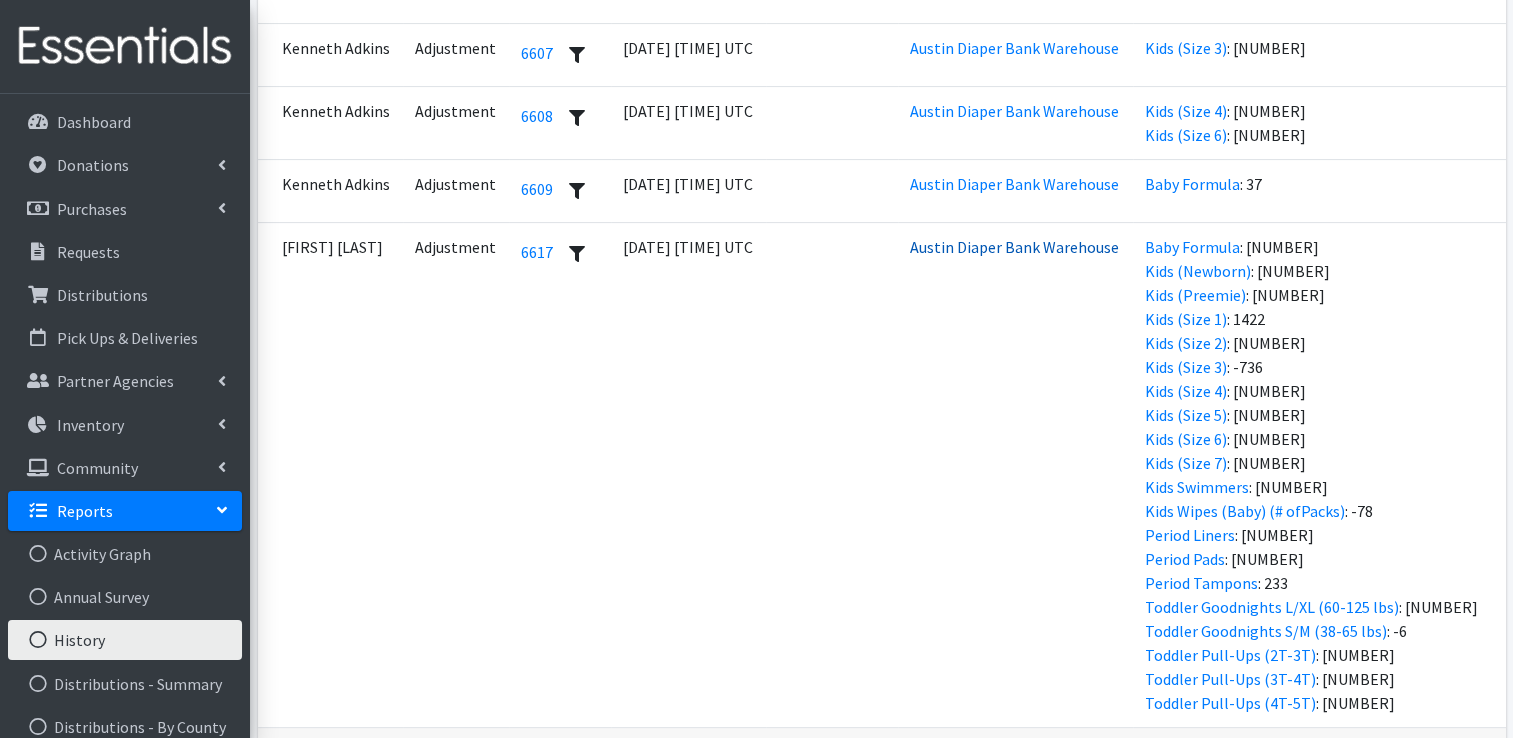click on "Austin Diaper Bank Warehouse" at bounding box center [1014, 247] 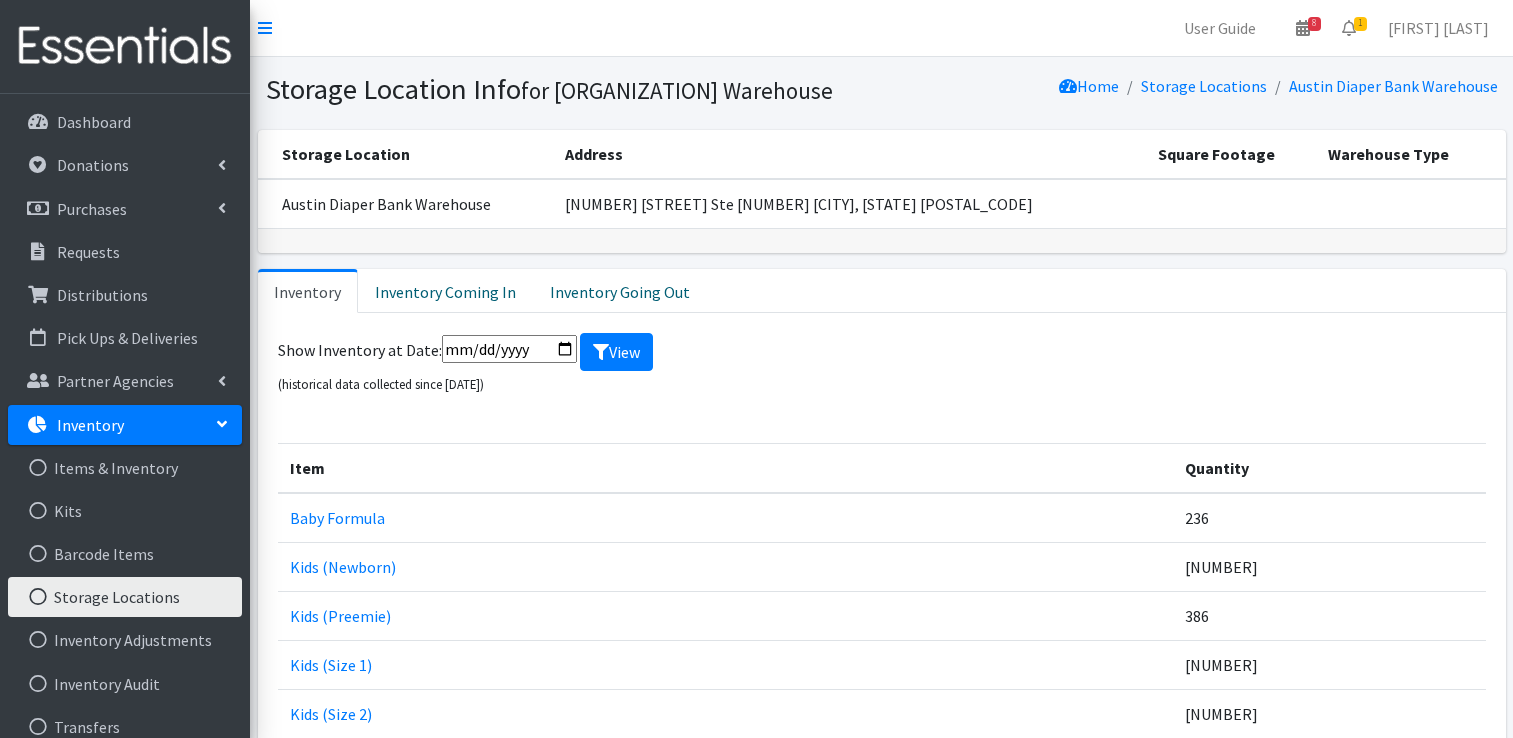 scroll, scrollTop: 0, scrollLeft: 0, axis: both 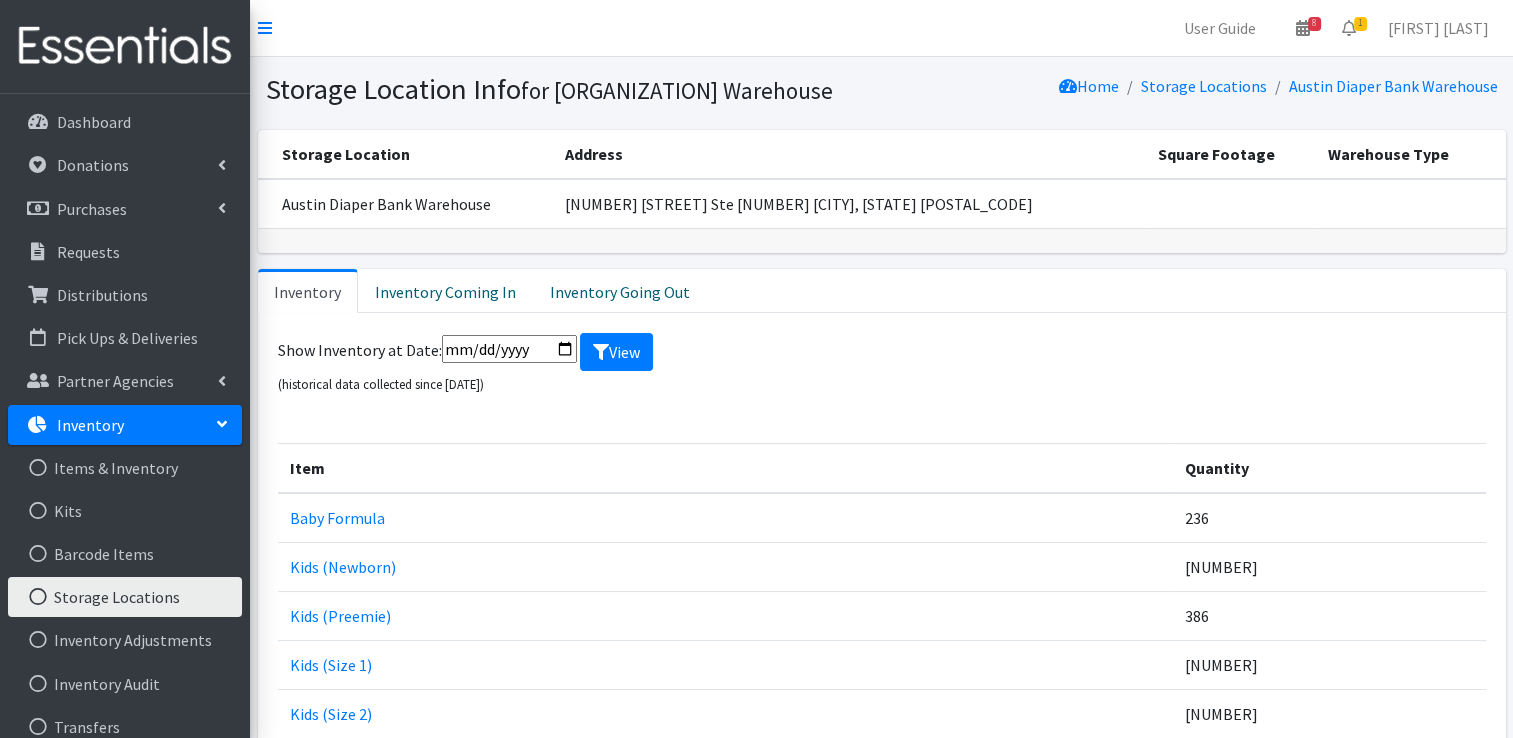 click at bounding box center [509, 349] 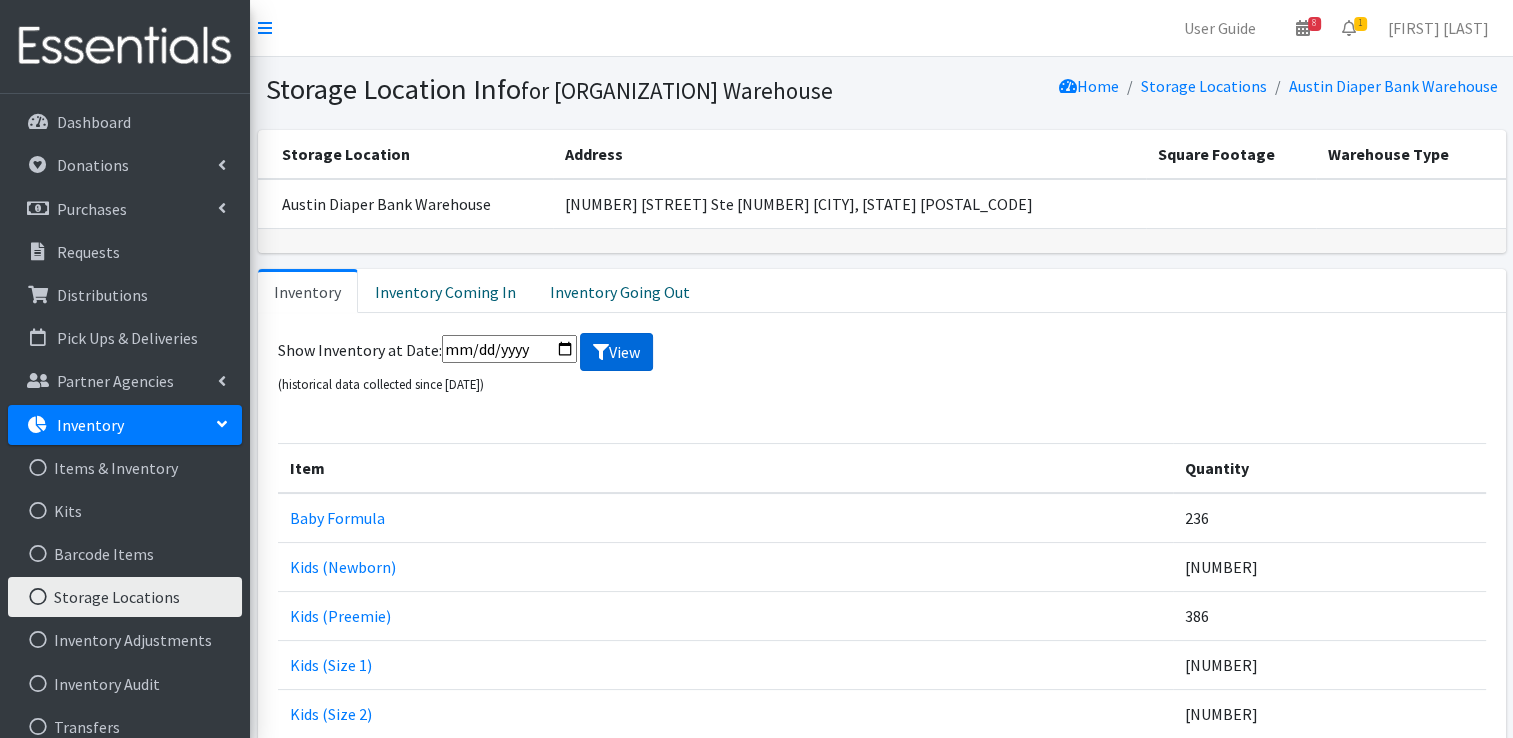 click on "View" at bounding box center (616, 352) 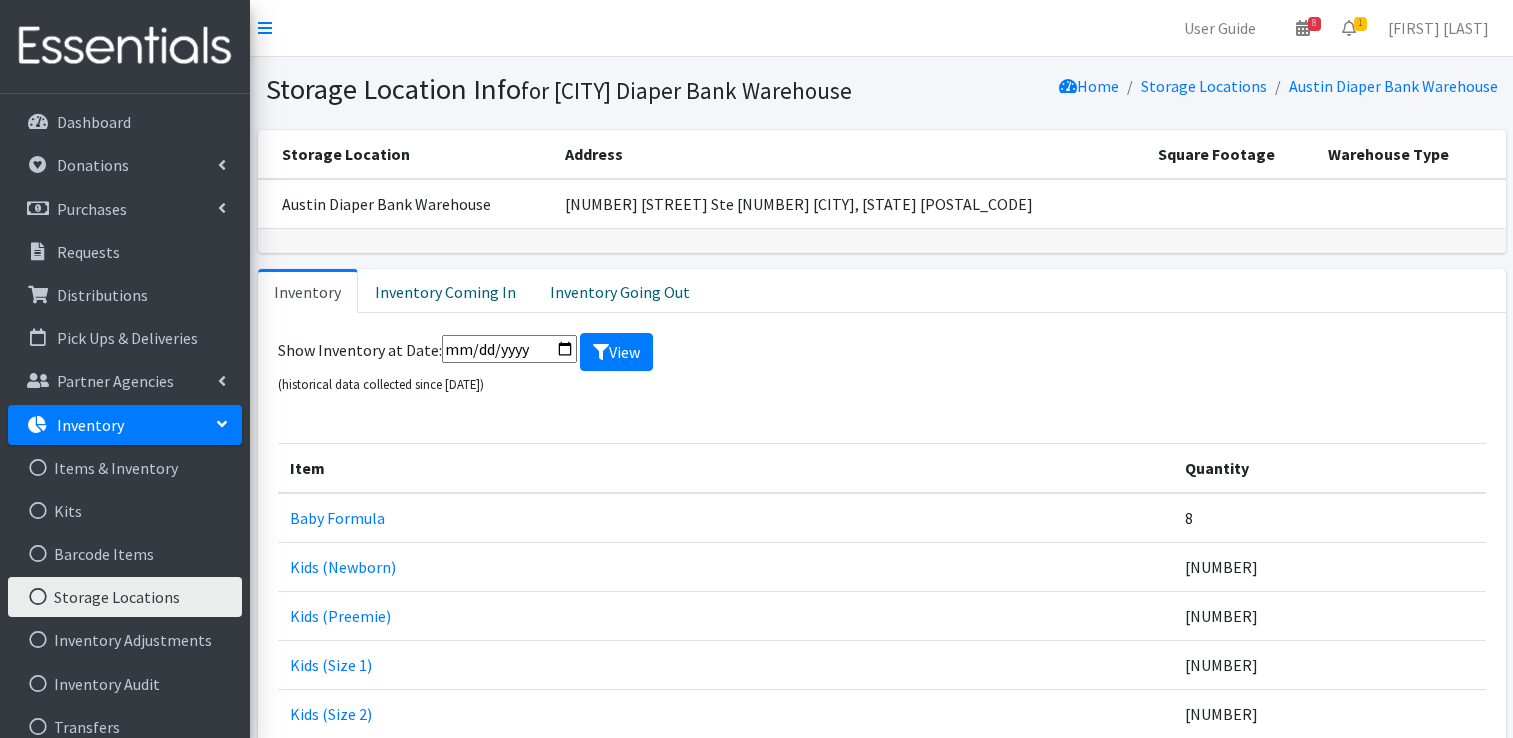 scroll, scrollTop: 0, scrollLeft: 0, axis: both 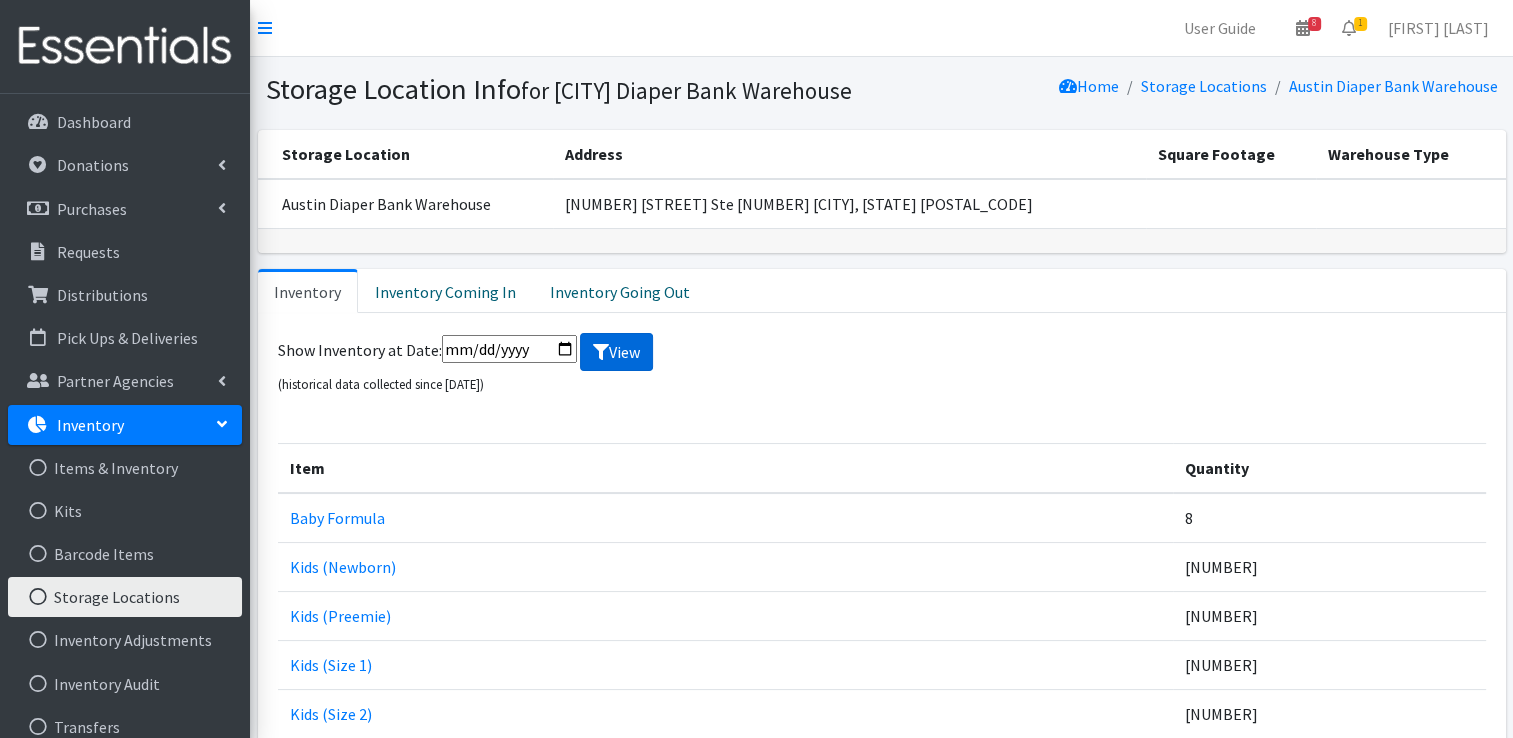 click on "View" at bounding box center [616, 352] 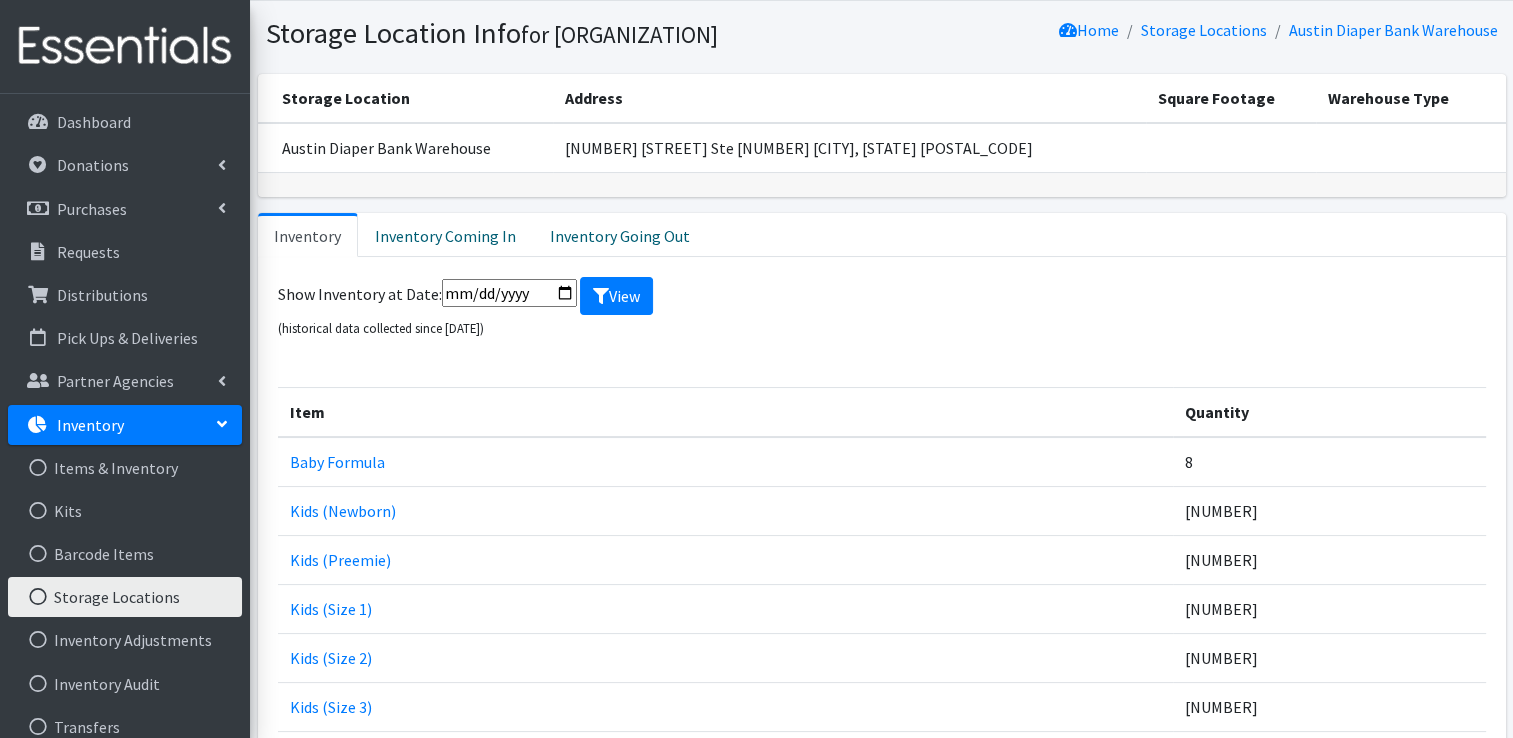 scroll, scrollTop: 0, scrollLeft: 0, axis: both 